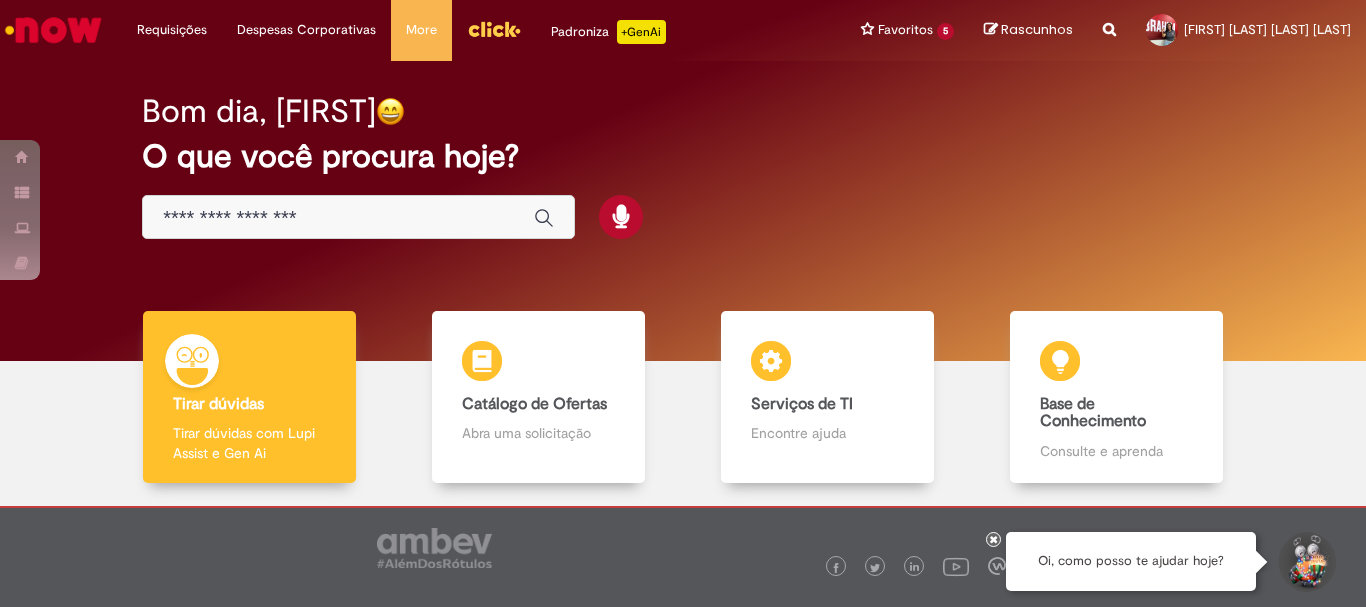 scroll, scrollTop: 0, scrollLeft: 0, axis: both 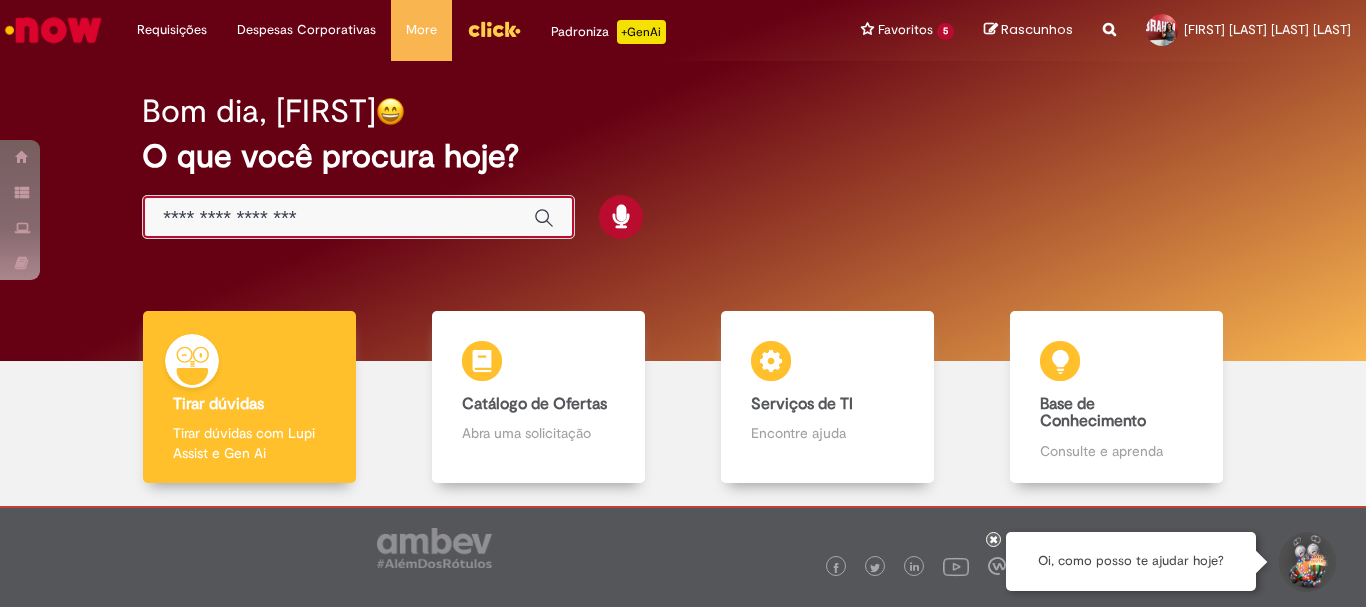 click at bounding box center [338, 218] 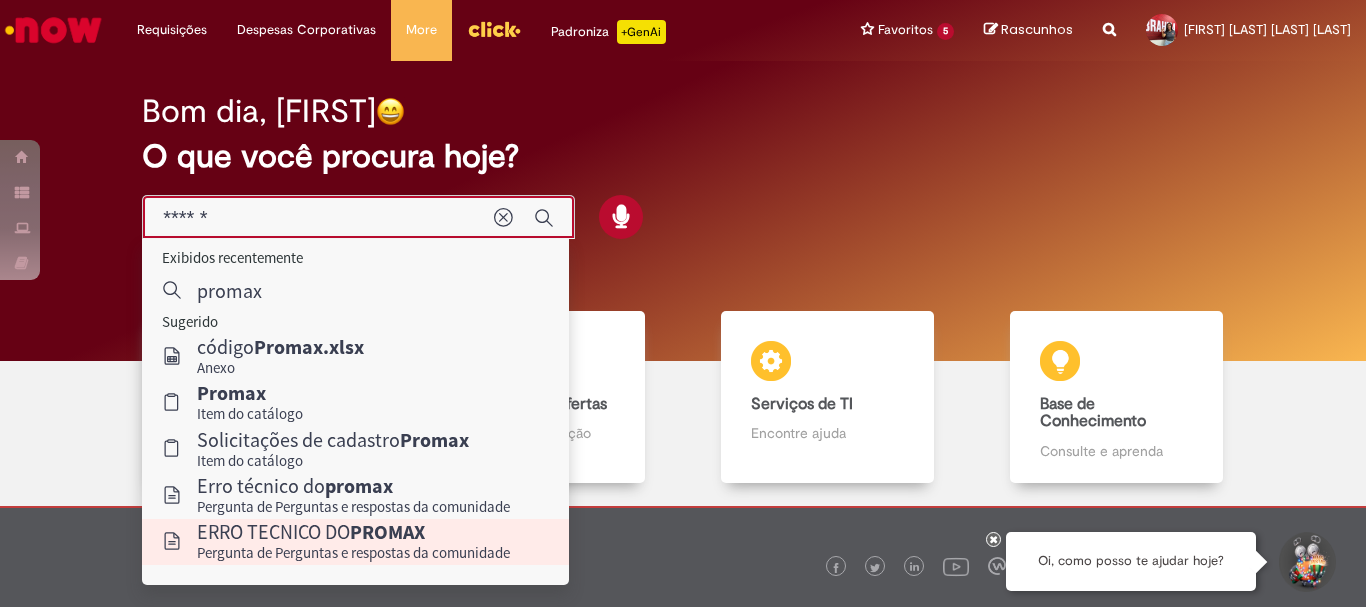 scroll, scrollTop: 98, scrollLeft: 0, axis: vertical 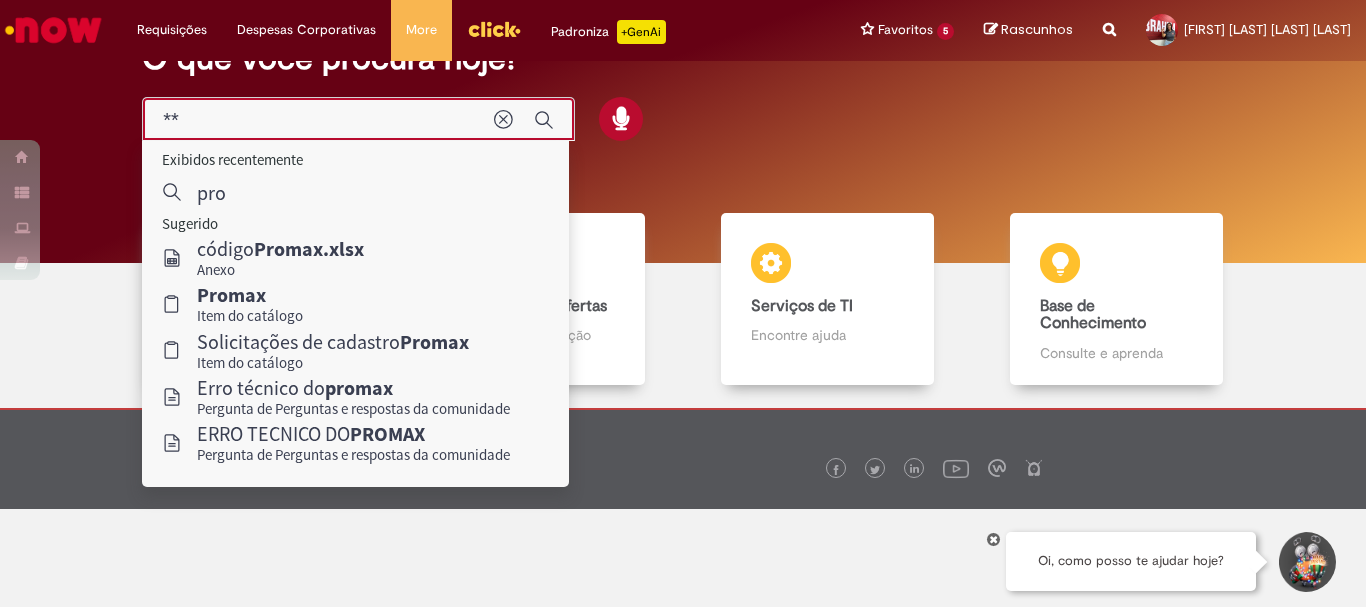 type on "*" 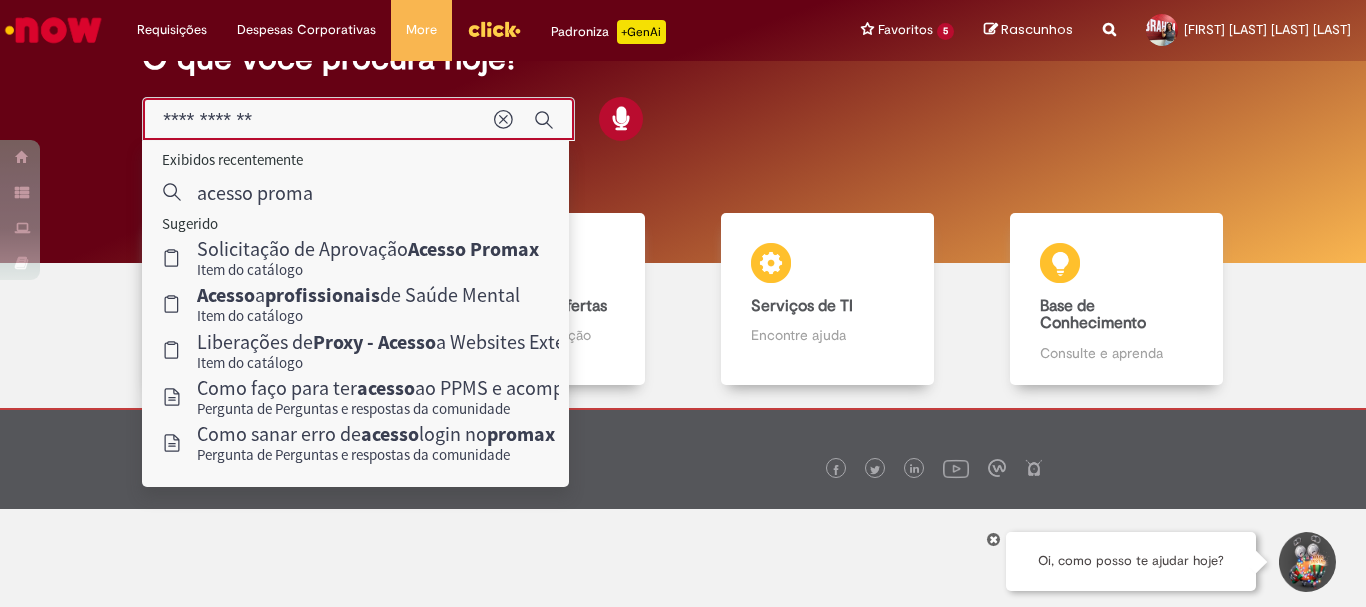 type on "**********" 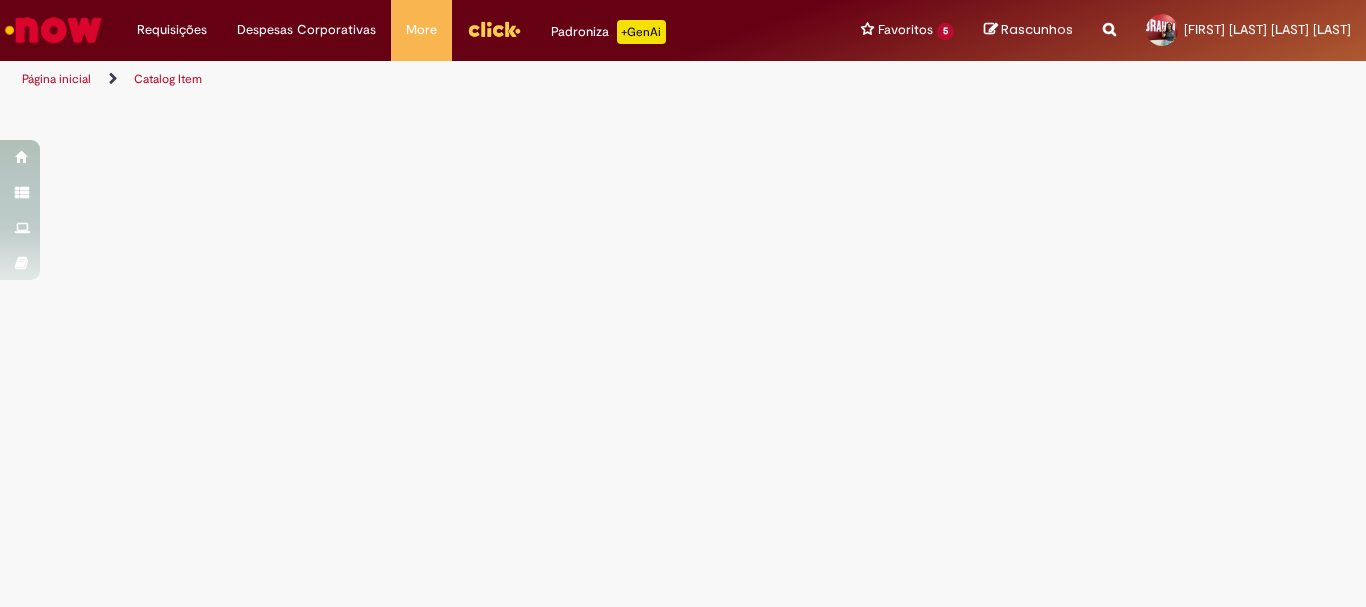 scroll, scrollTop: 0, scrollLeft: 0, axis: both 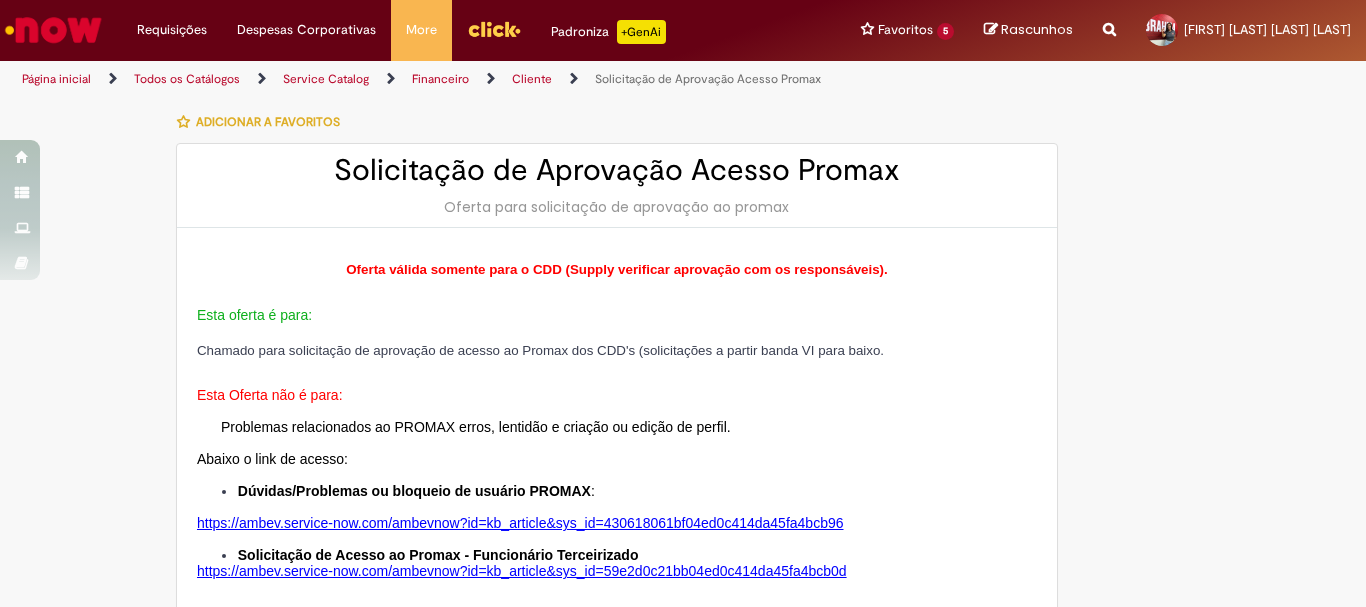 type on "********" 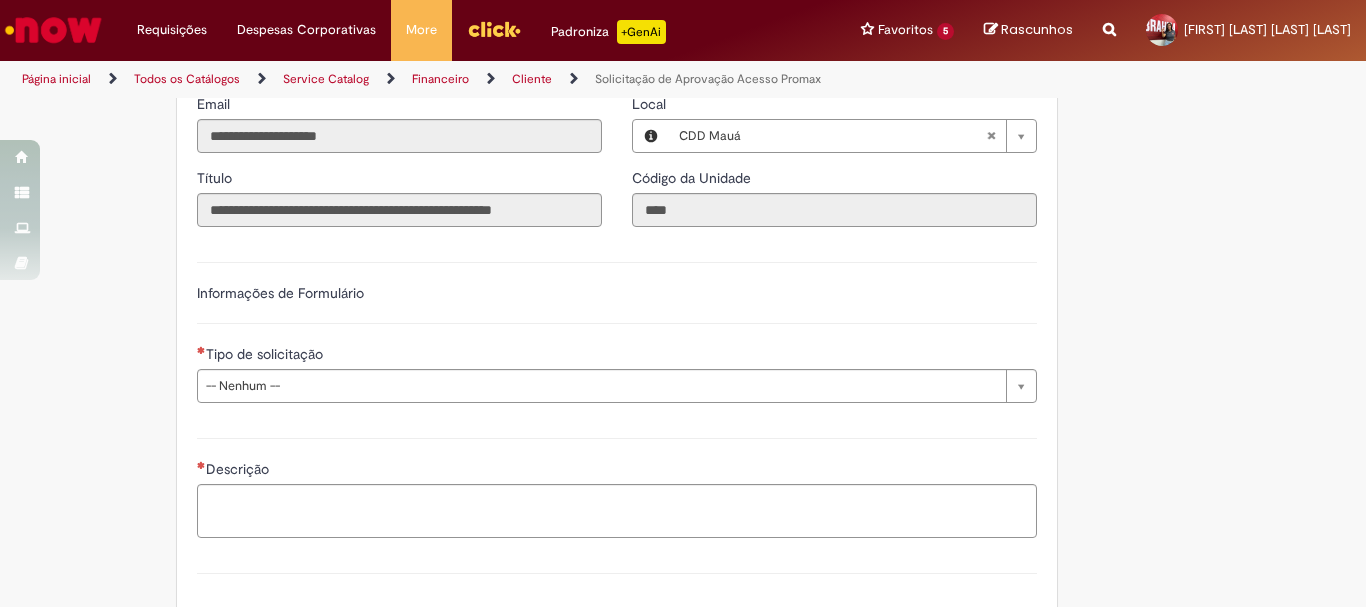scroll, scrollTop: 800, scrollLeft: 0, axis: vertical 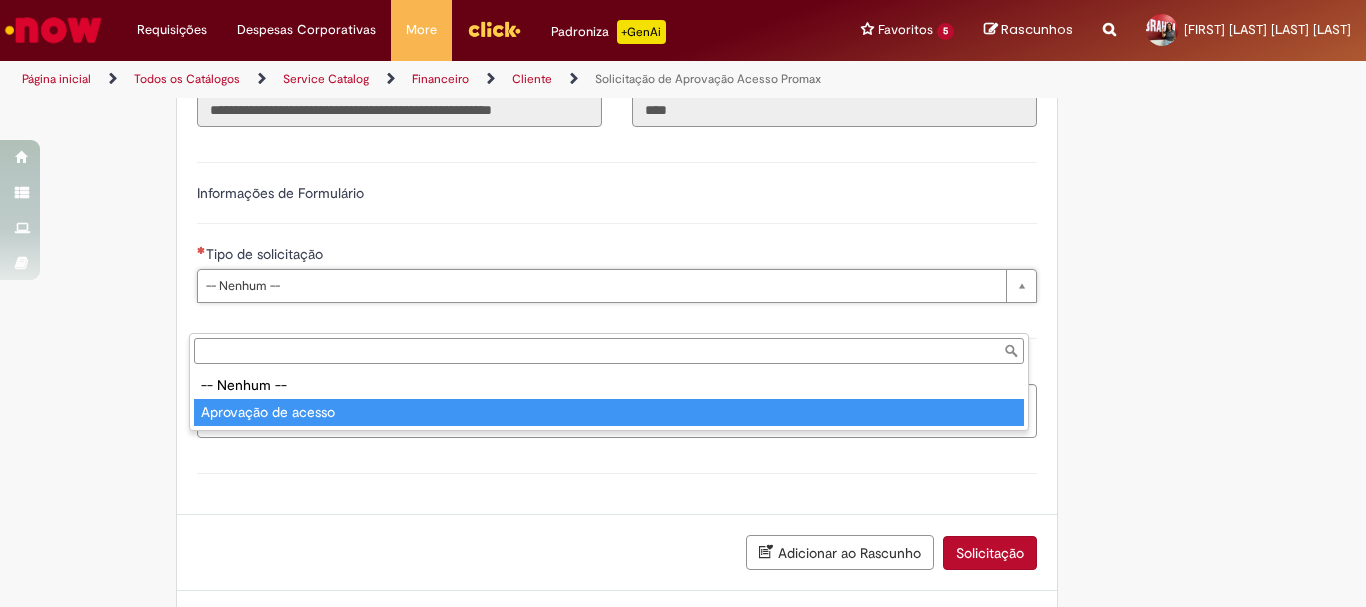 type on "**********" 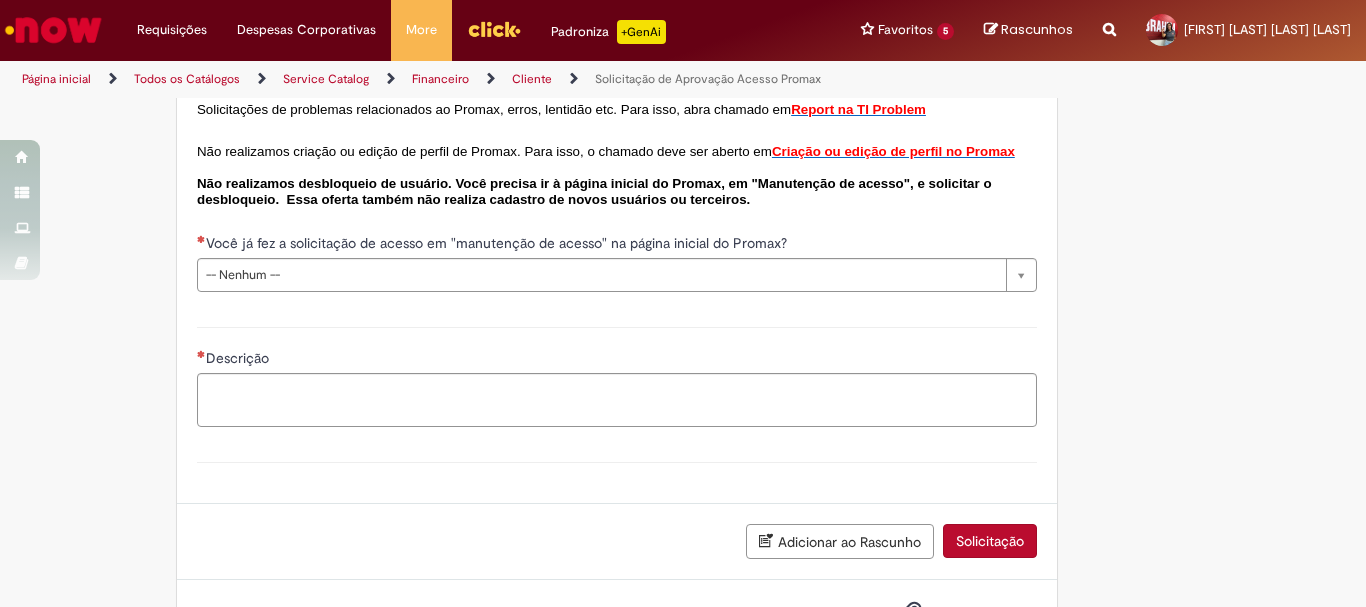scroll, scrollTop: 1200, scrollLeft: 0, axis: vertical 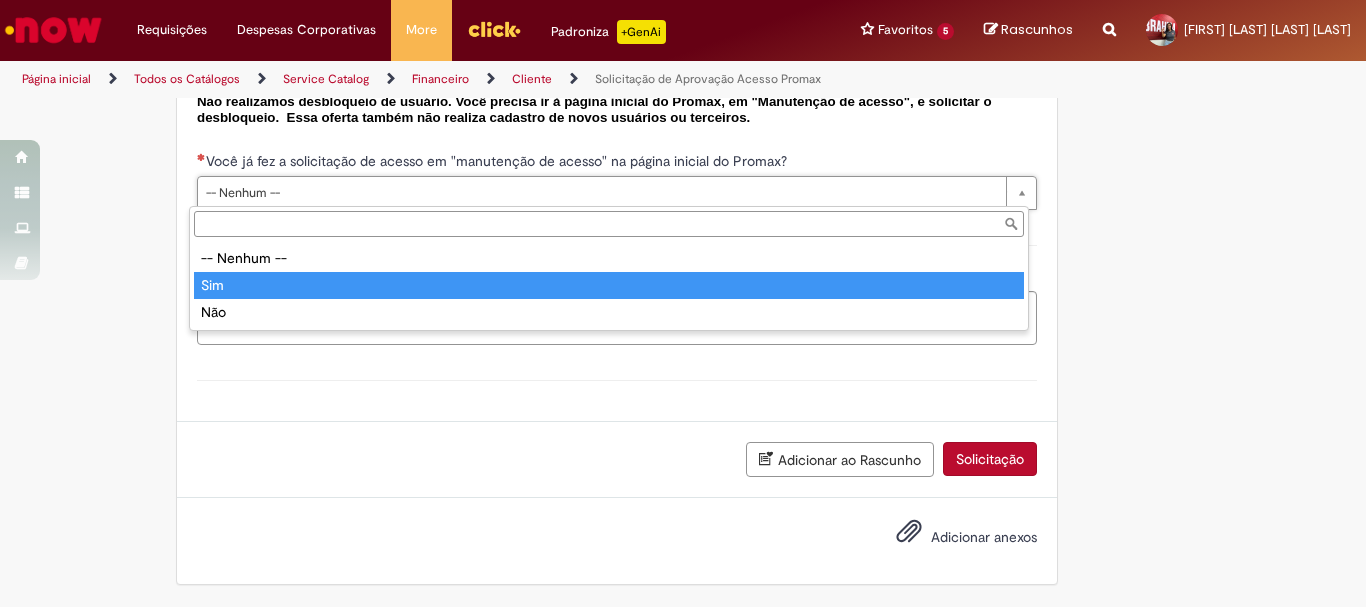 type on "***" 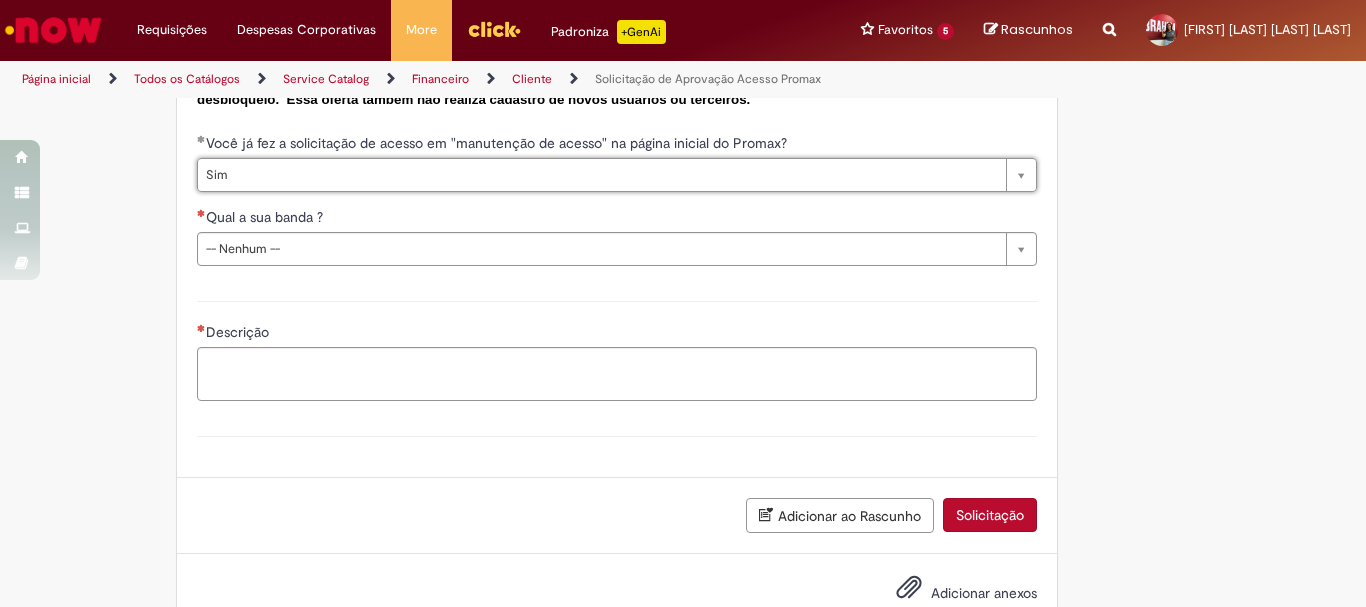 click on "Qual a sua banda ?" at bounding box center (617, 219) 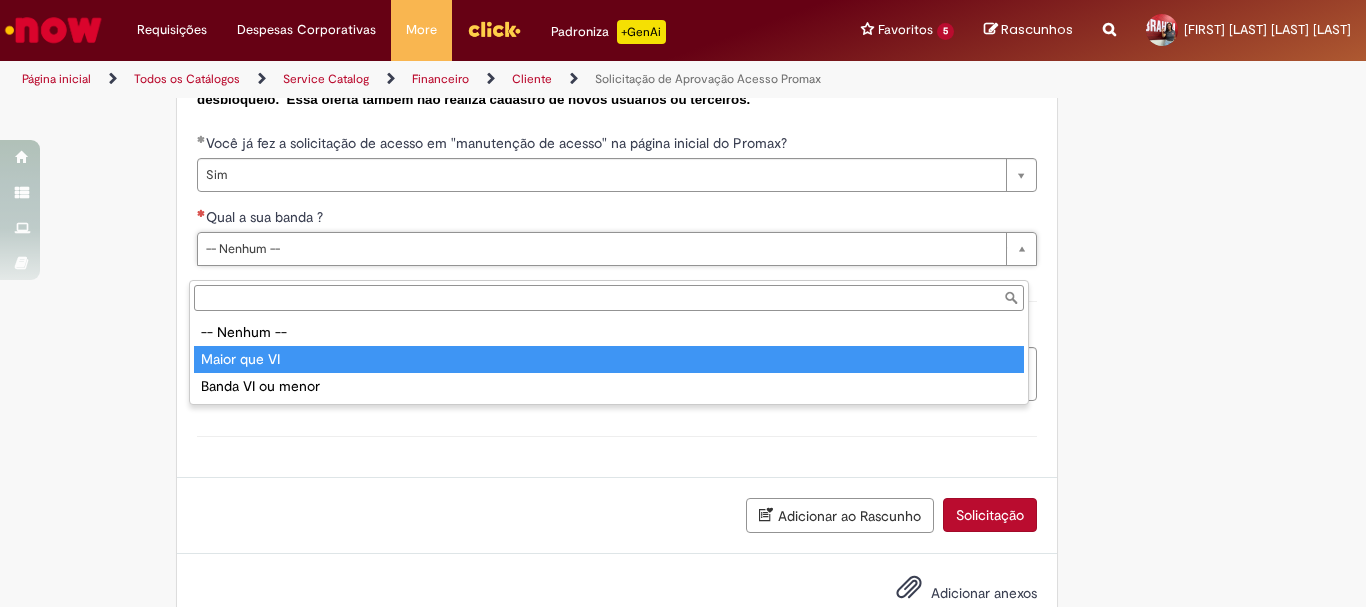 type on "**********" 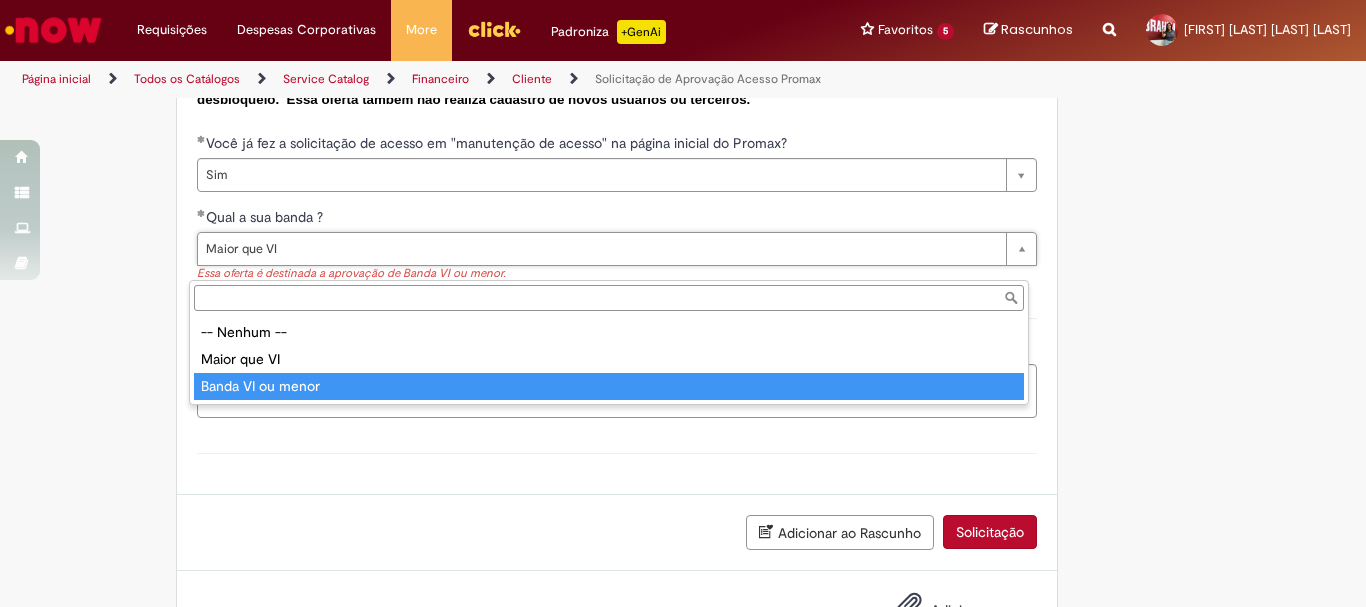 click on "-- Nenhum -- Maior que VI Banda VI ou menor" at bounding box center [609, 359] 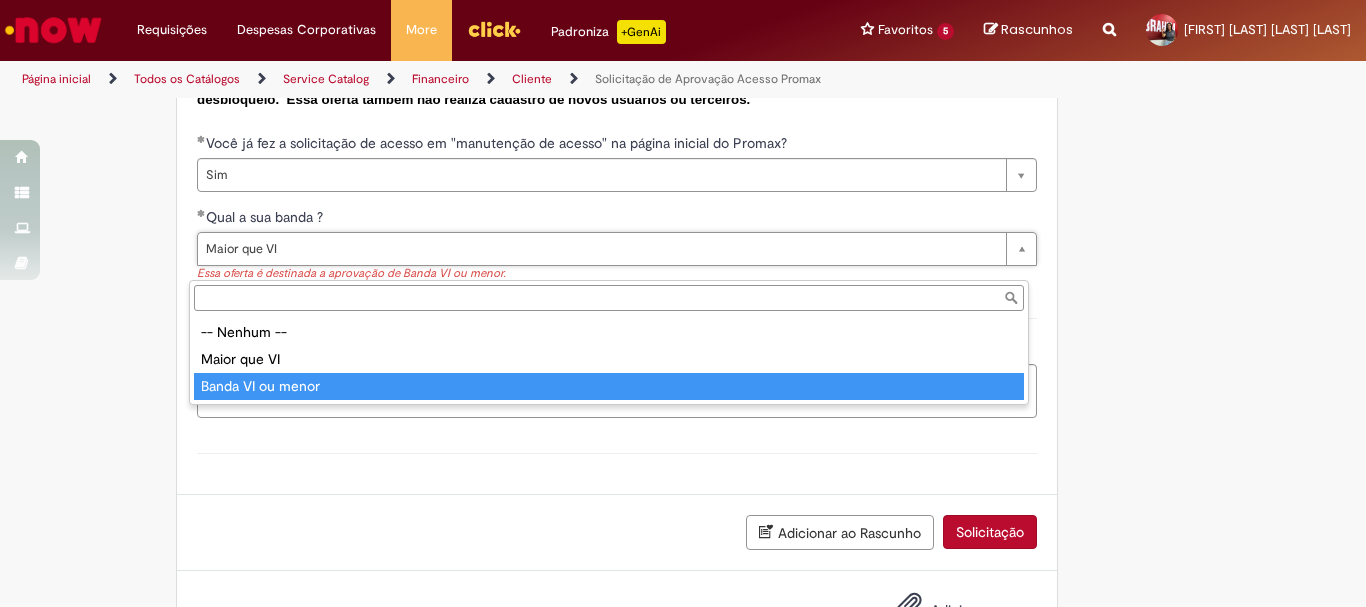 type on "**********" 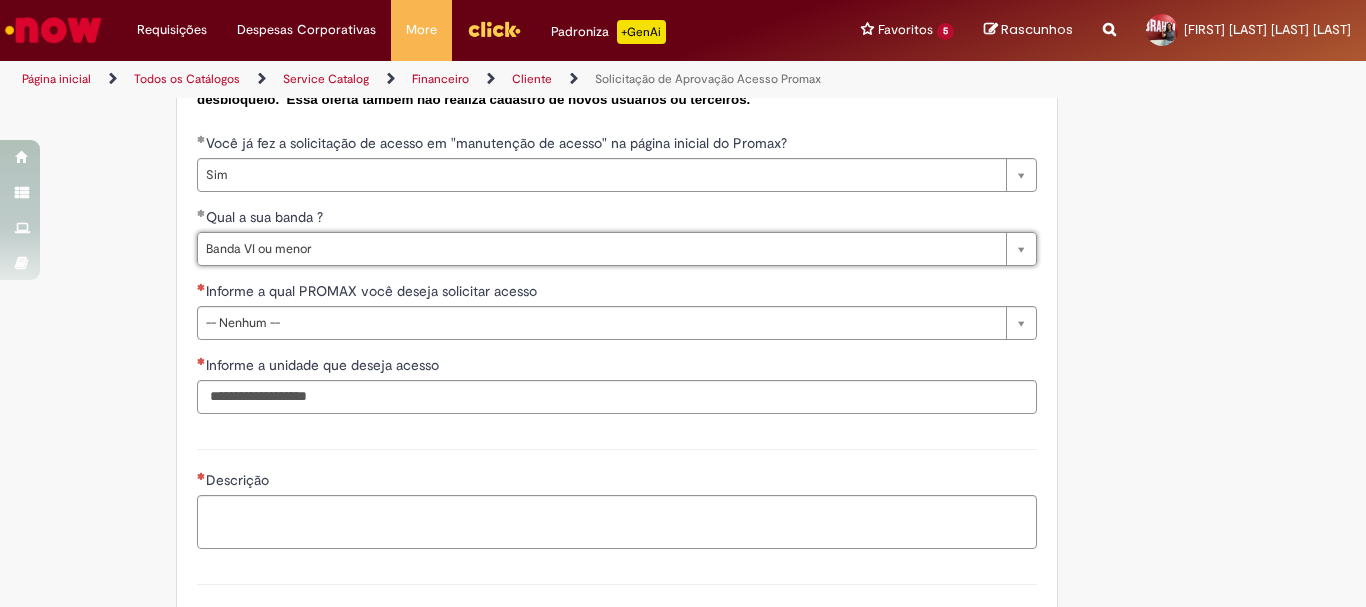 scroll, scrollTop: 0, scrollLeft: 78, axis: horizontal 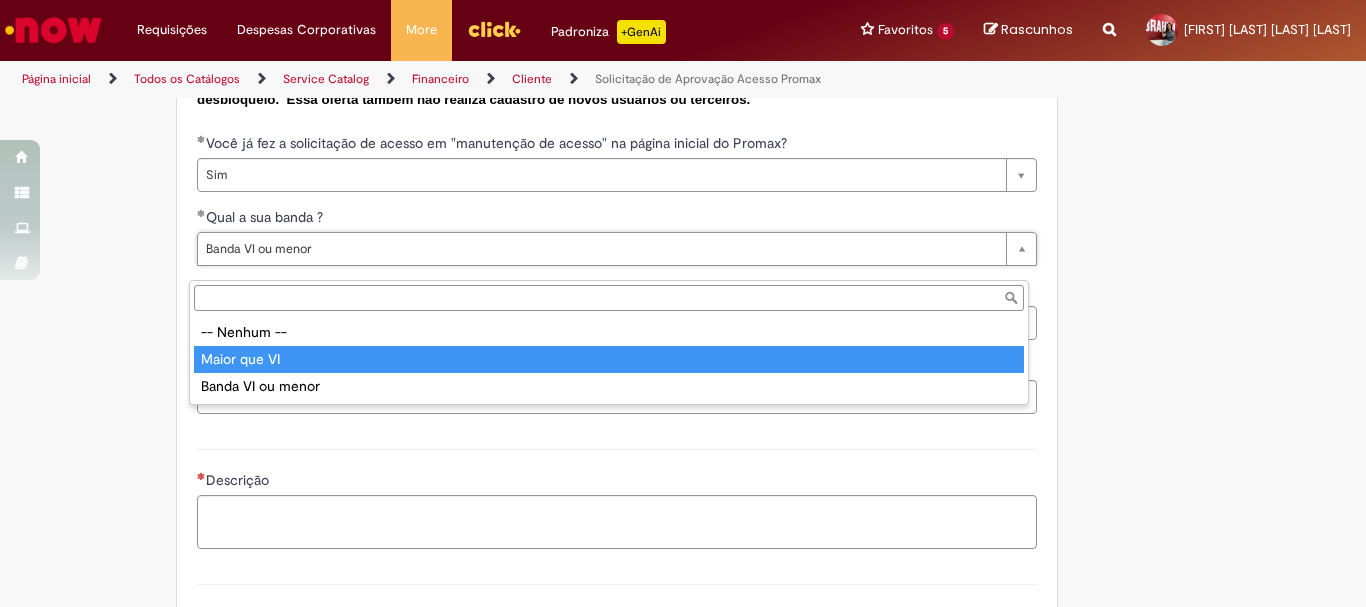 type on "**********" 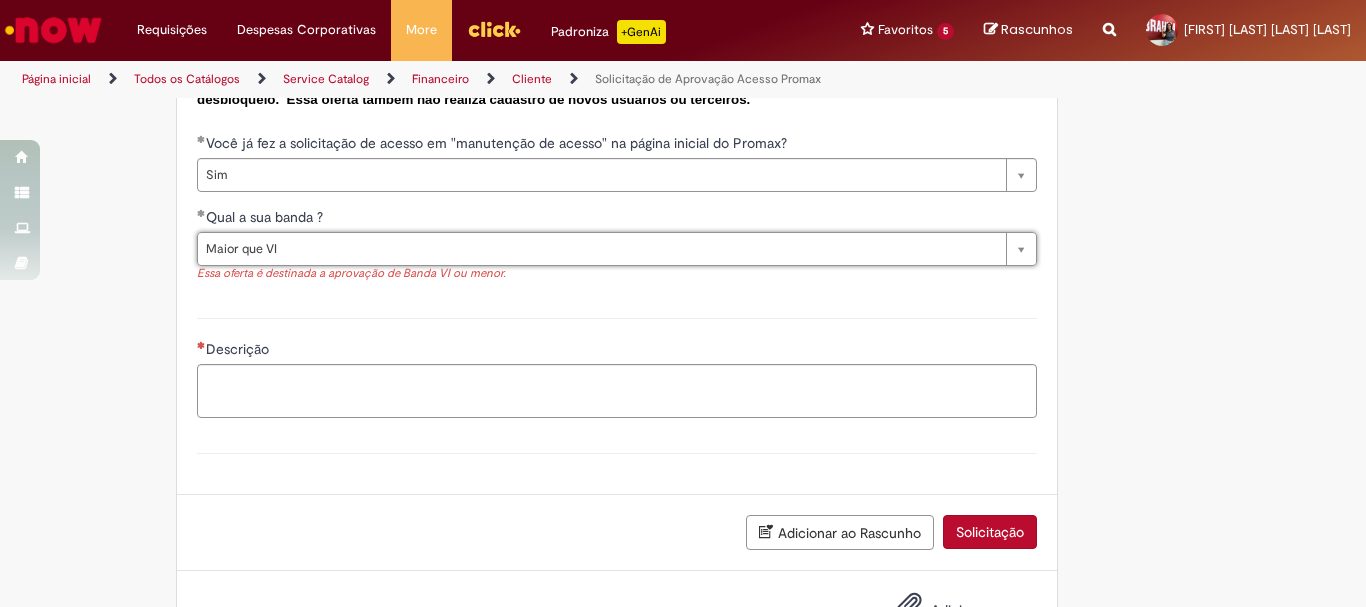 scroll, scrollTop: 0, scrollLeft: 78, axis: horizontal 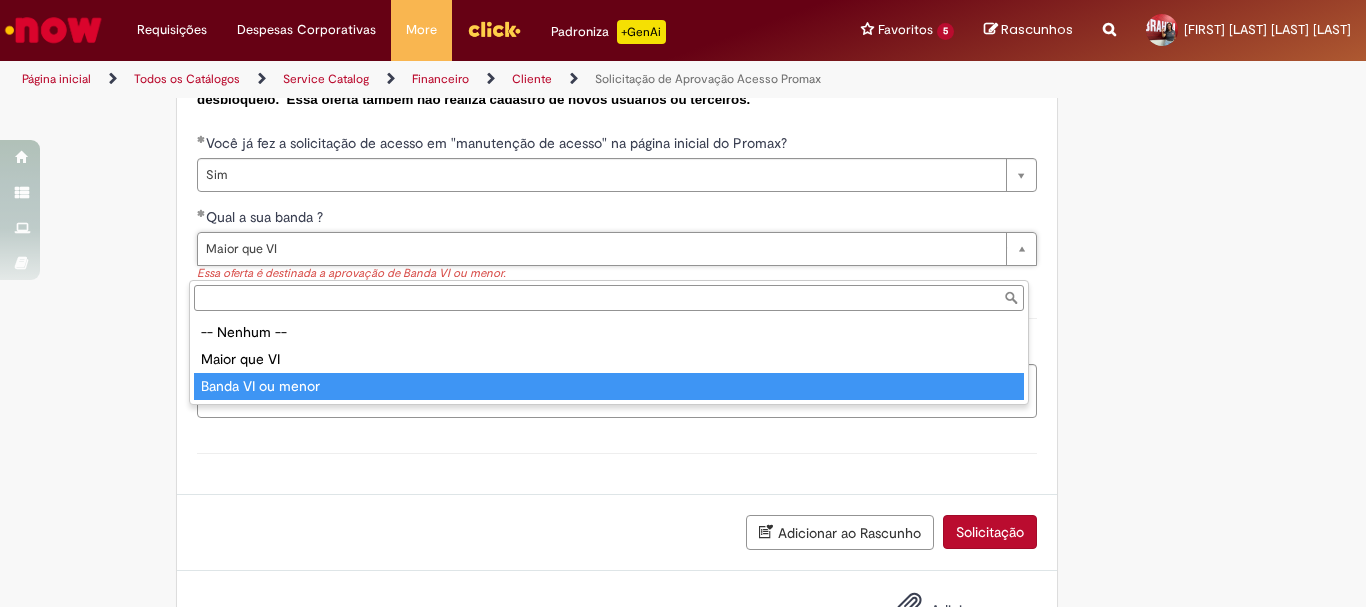 type on "**********" 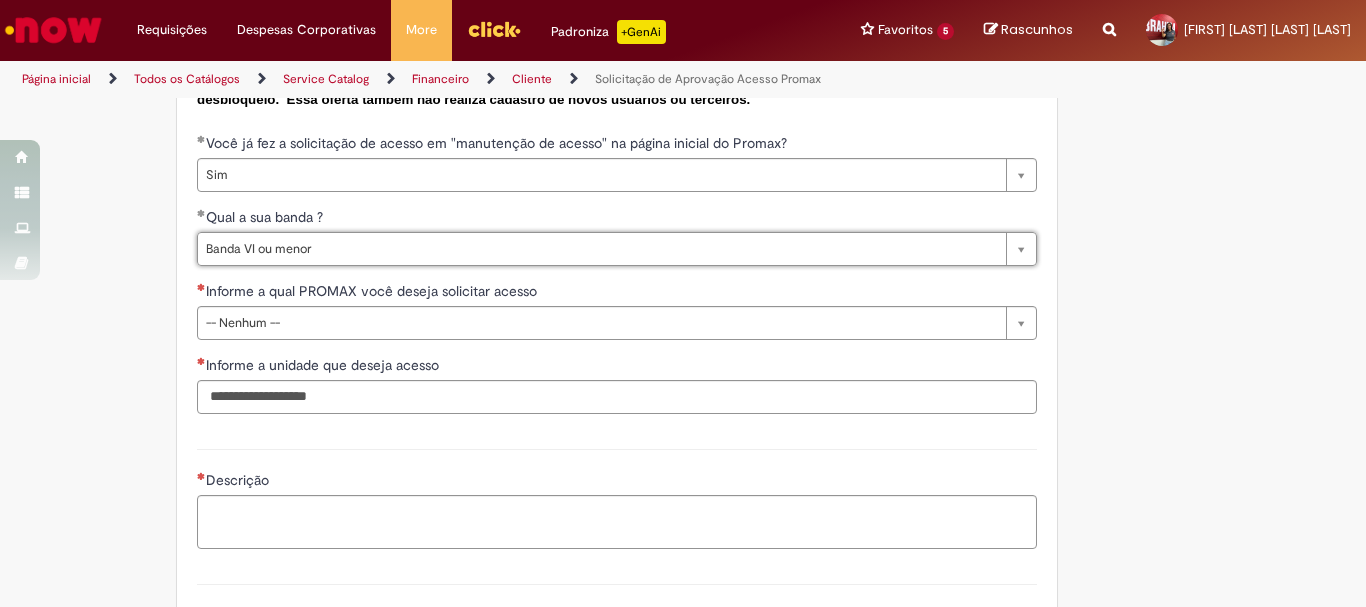 scroll, scrollTop: 0, scrollLeft: 0, axis: both 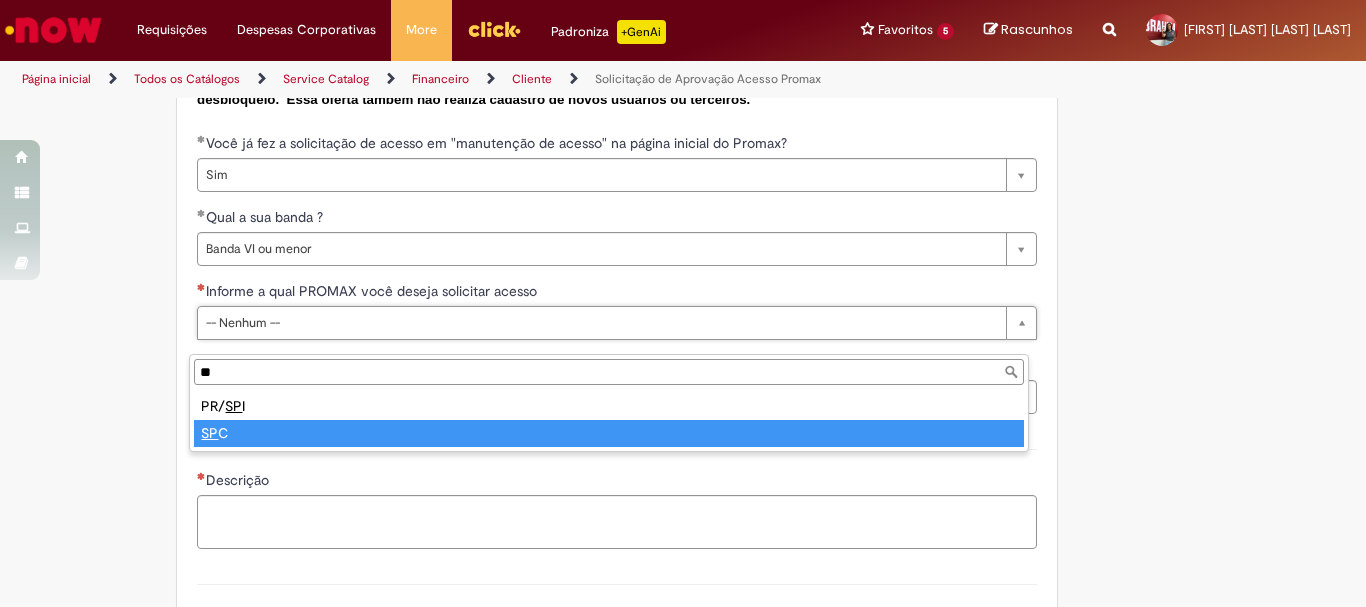 type on "**" 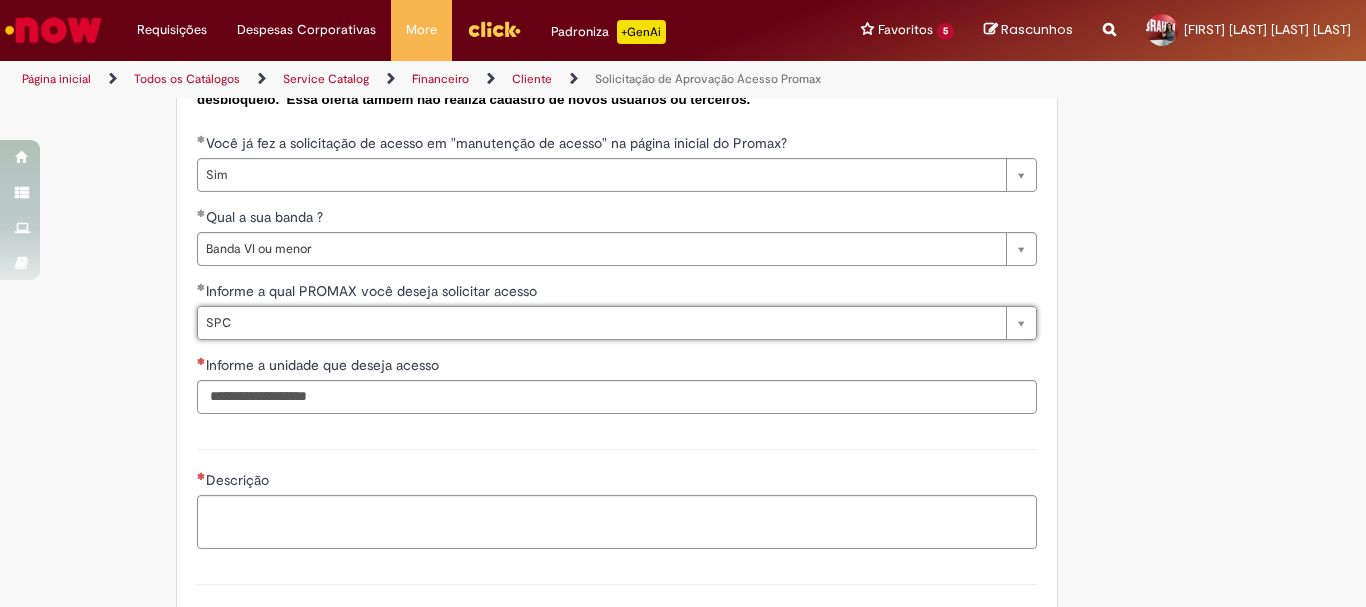 scroll, scrollTop: 1000, scrollLeft: 0, axis: vertical 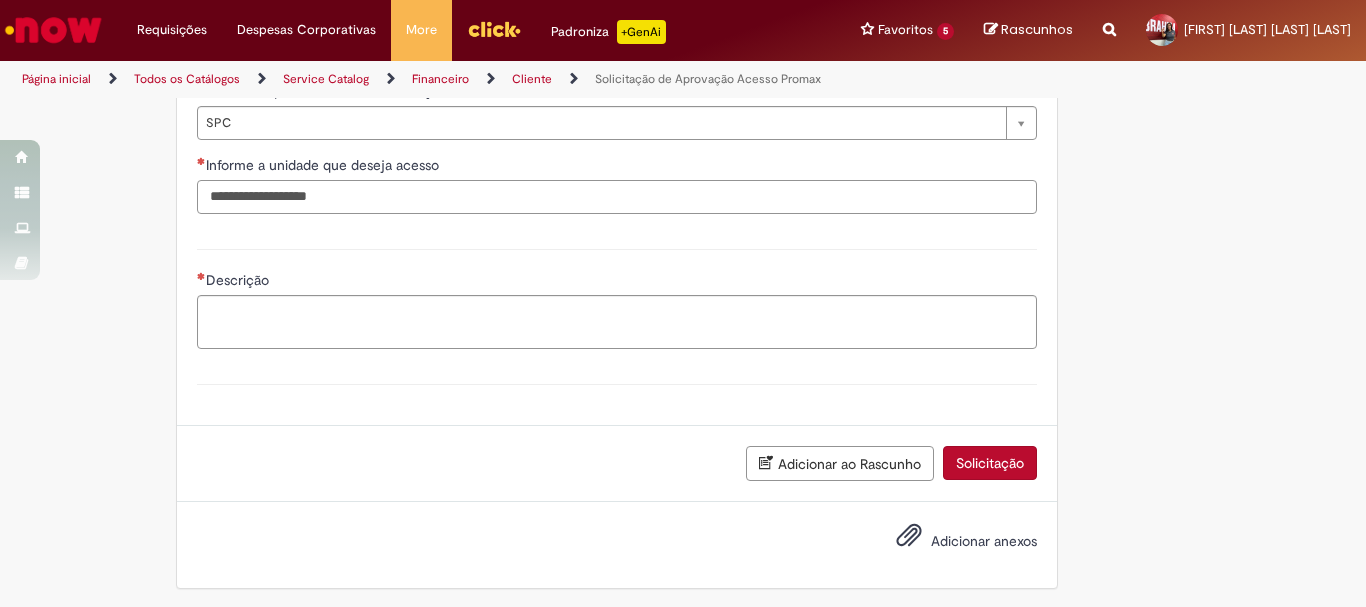 click on "Informe a unidade que deseja acesso" at bounding box center (617, 197) 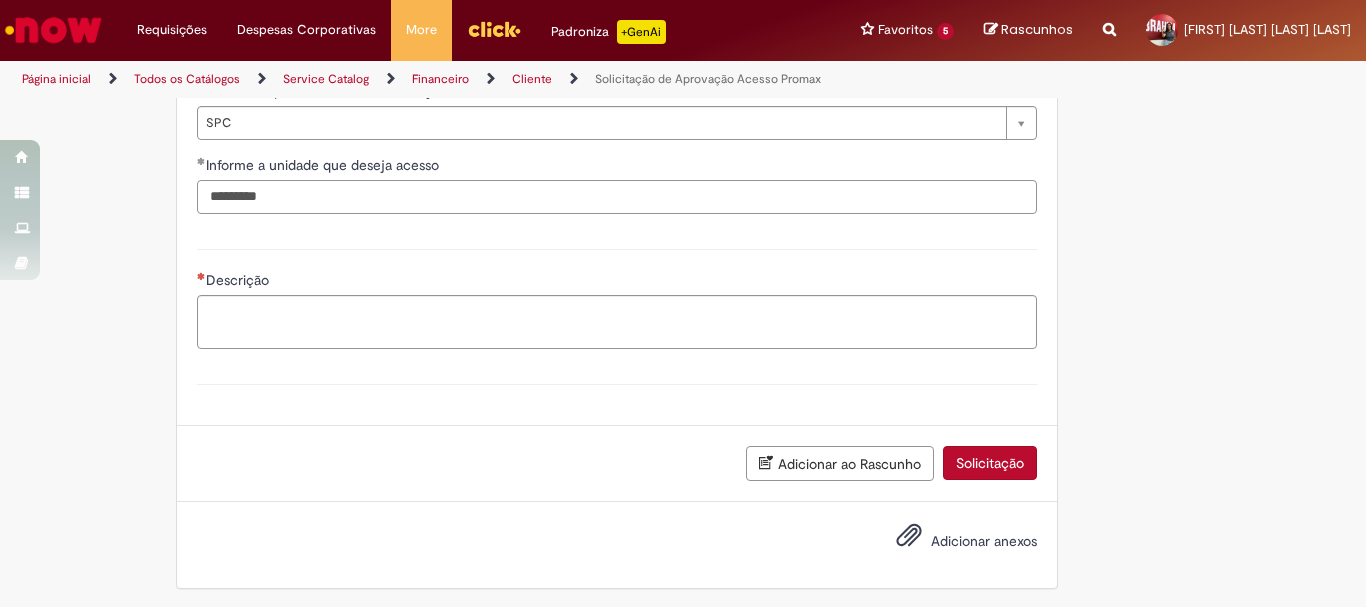 type on "*********" 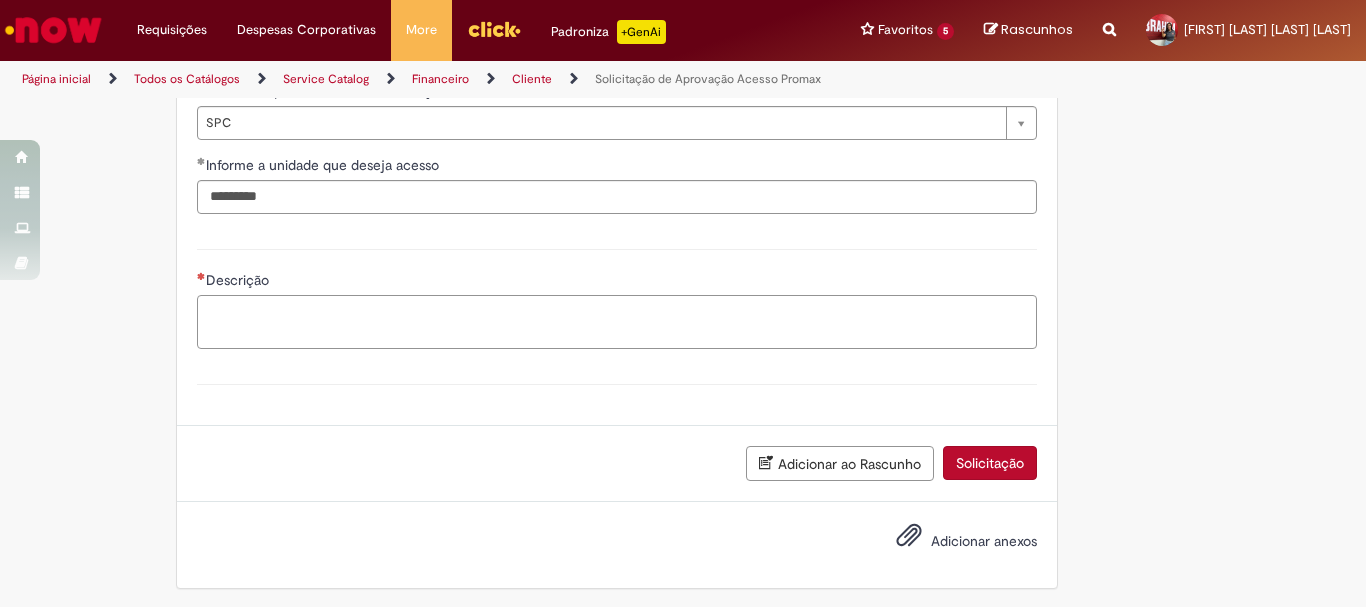 click on "Descrição" at bounding box center [617, 322] 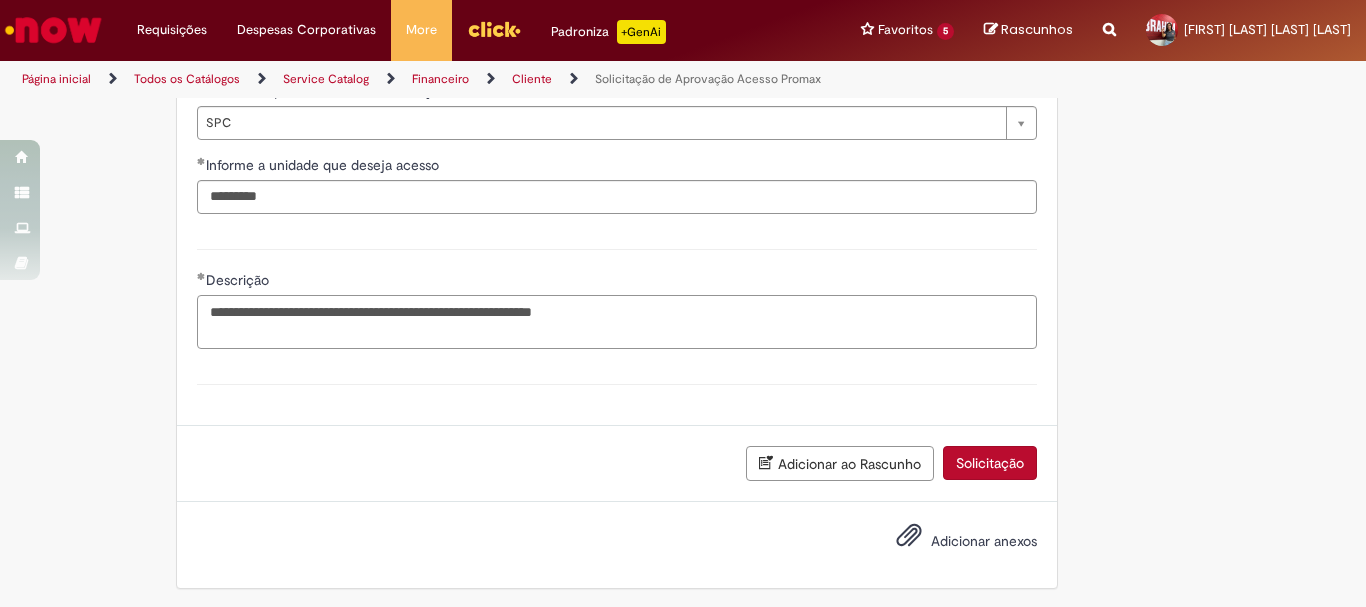 type on "**********" 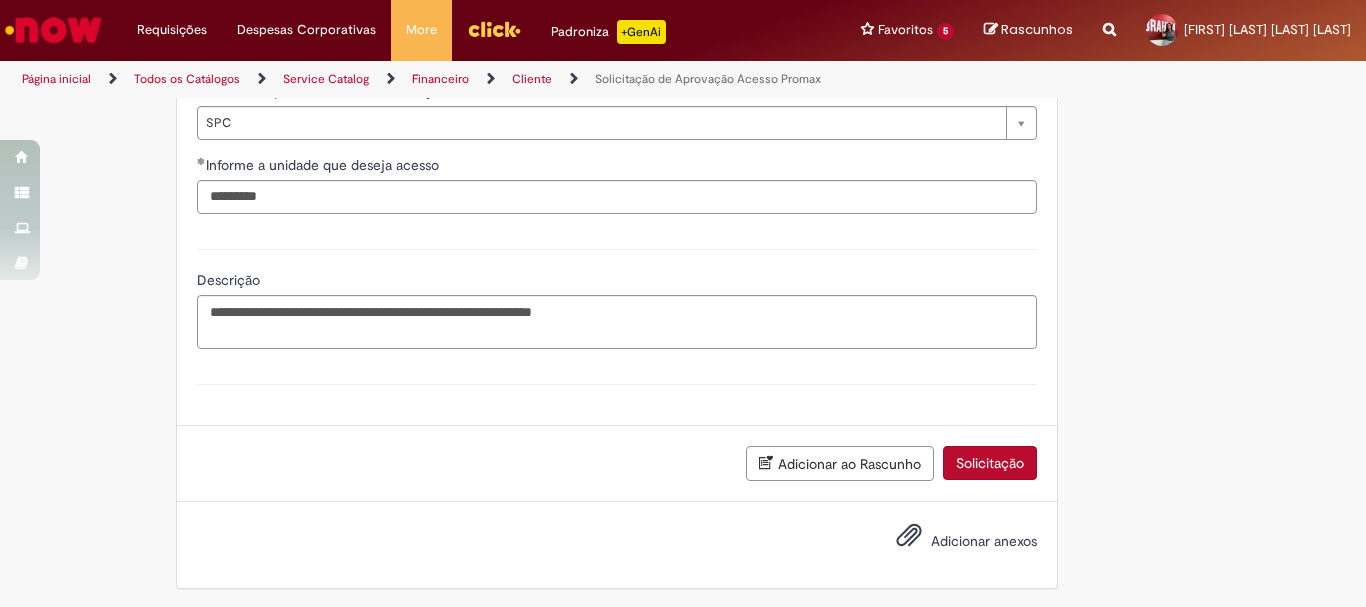 click on "Solicitação" at bounding box center [990, 463] 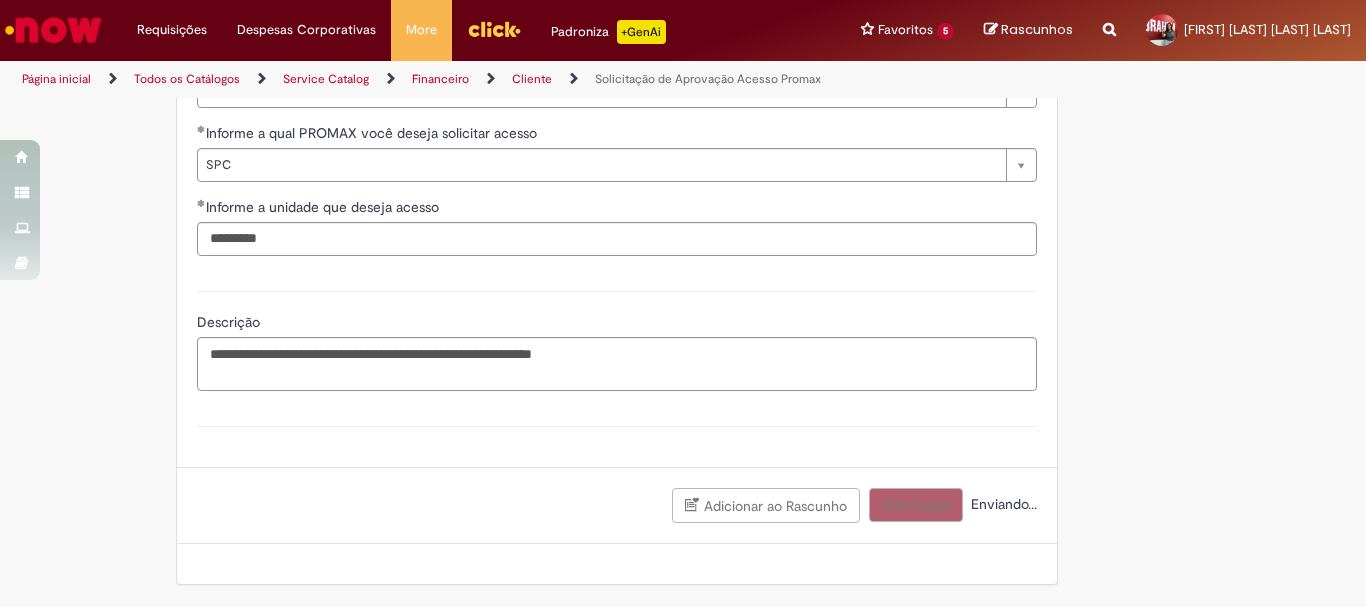 scroll, scrollTop: 1377, scrollLeft: 0, axis: vertical 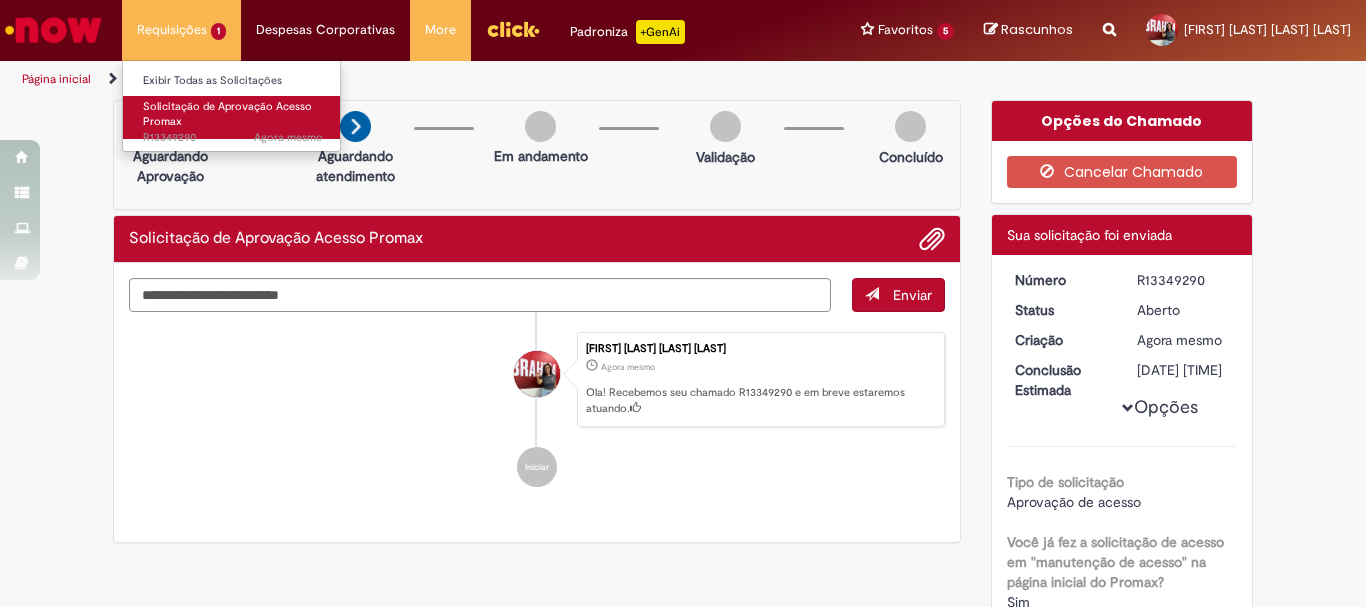 click on "Solicitação de Aprovação Acesso Promax" at bounding box center (227, 114) 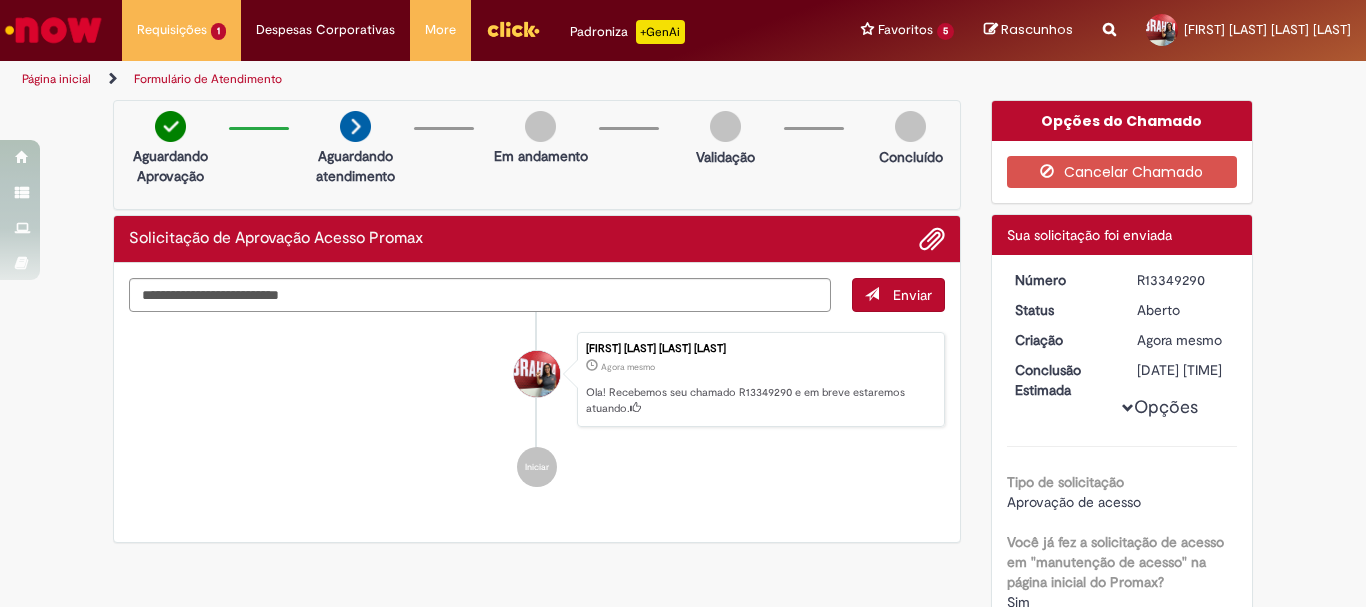click at bounding box center (513, 29) 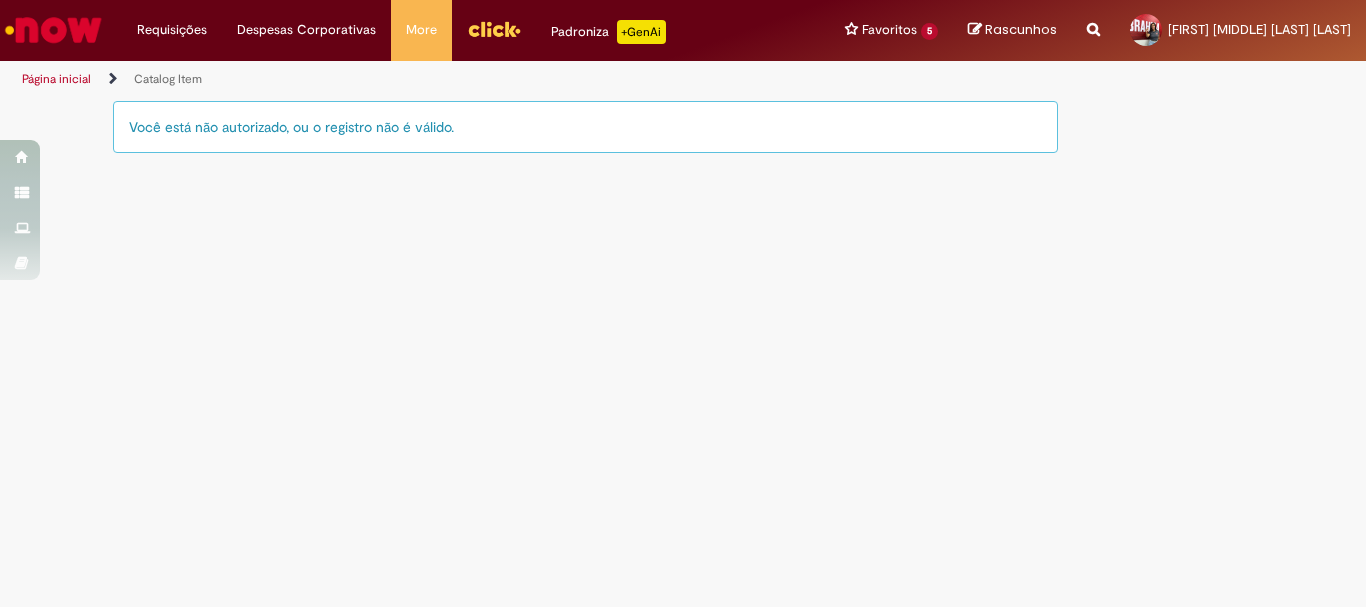 scroll, scrollTop: 0, scrollLeft: 0, axis: both 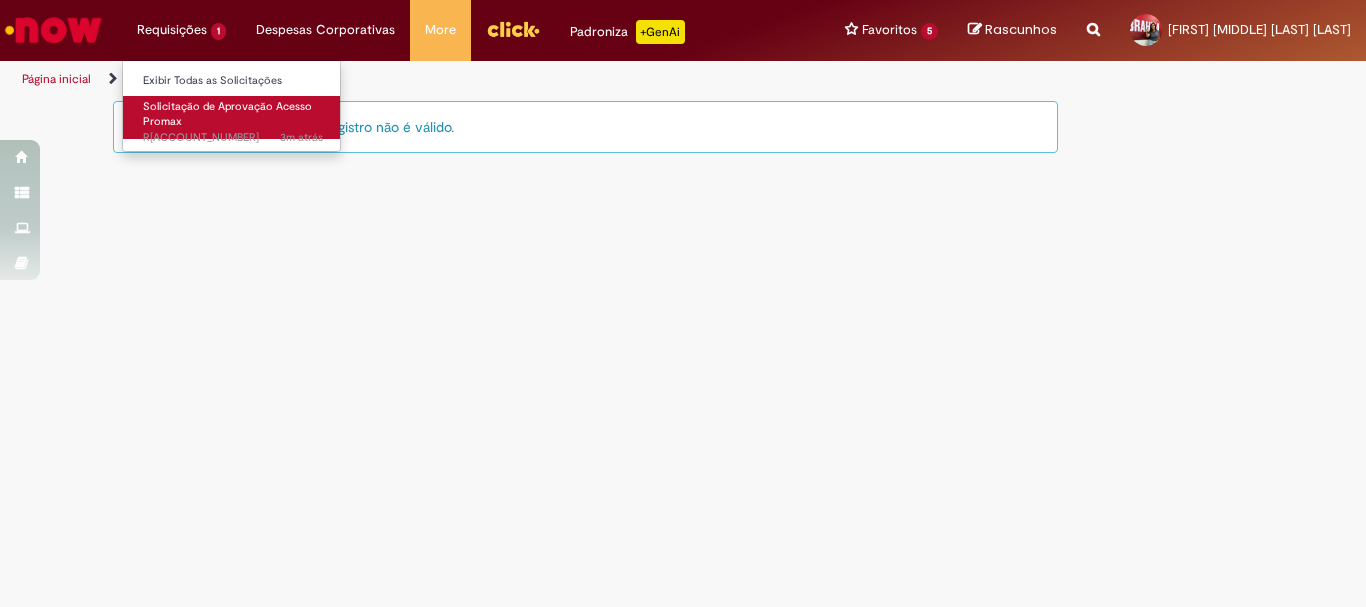 click on "Solicitação de Aprovação Acesso Promax
3m atrás 3 minutos atrás  R13349290" at bounding box center [233, 117] 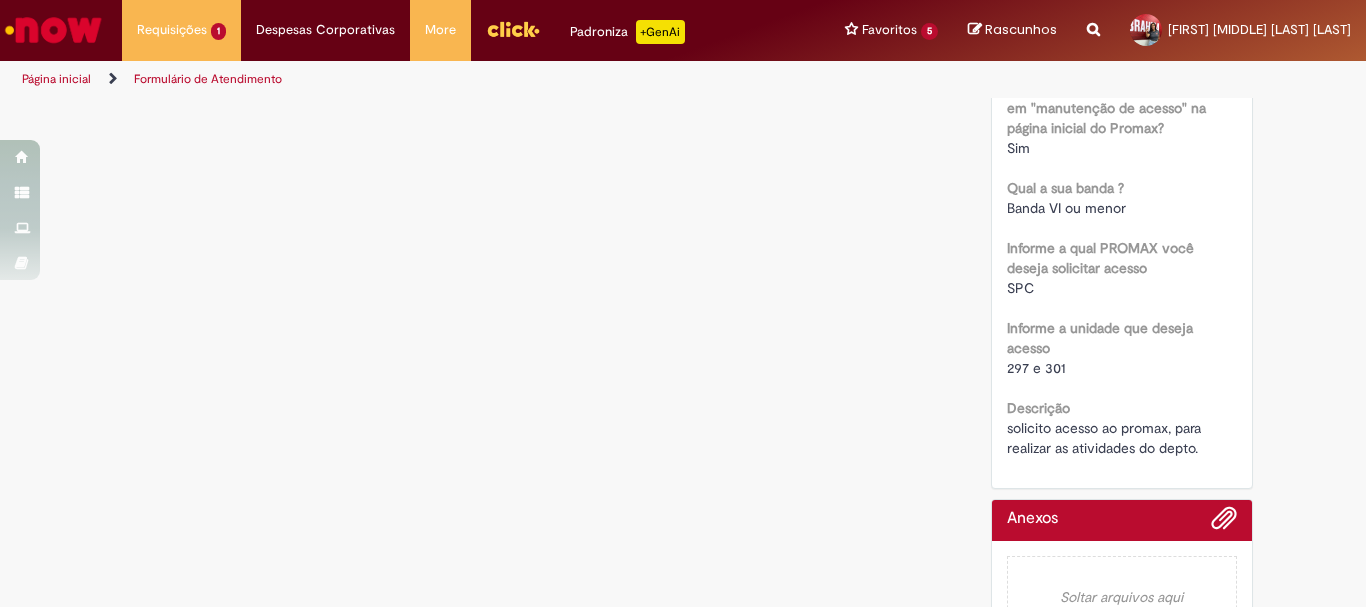 scroll, scrollTop: 757, scrollLeft: 0, axis: vertical 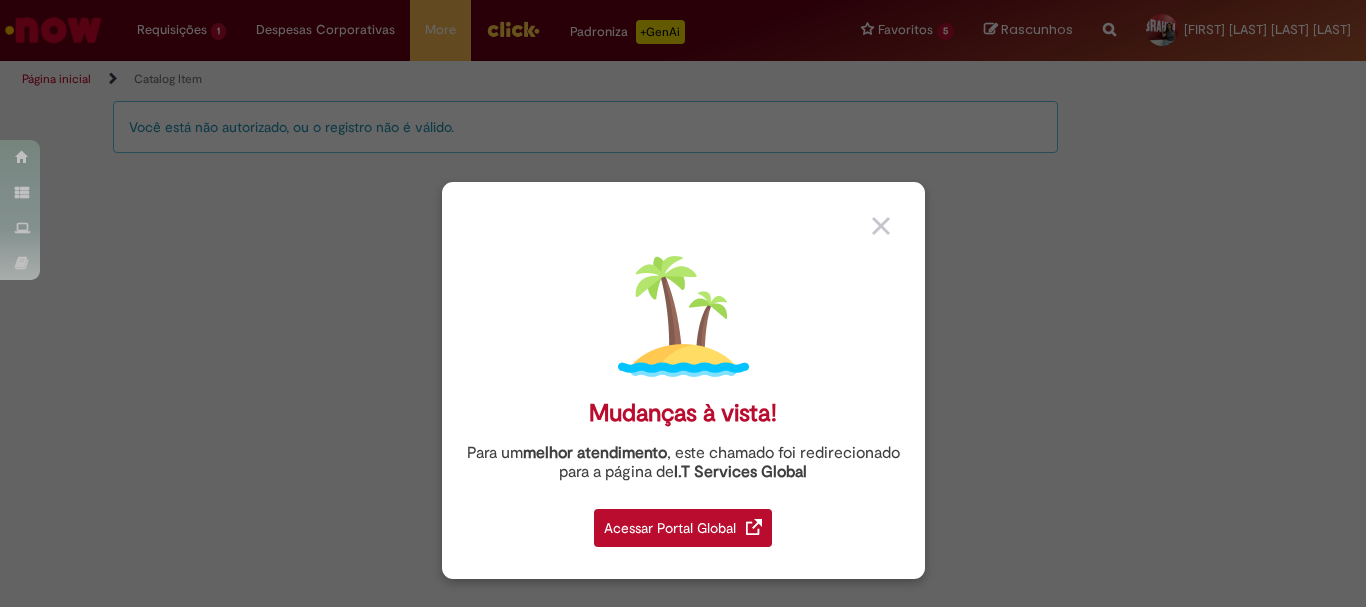 click on "Acessar Portal Global" at bounding box center [683, 528] 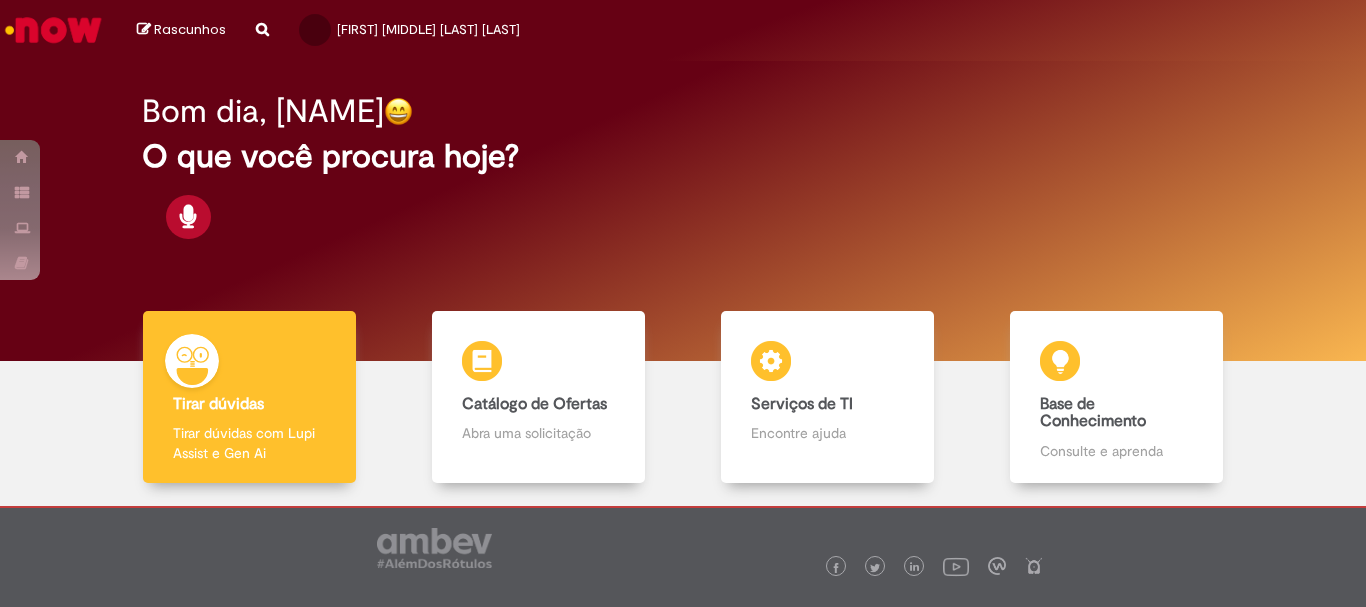 scroll, scrollTop: 0, scrollLeft: 0, axis: both 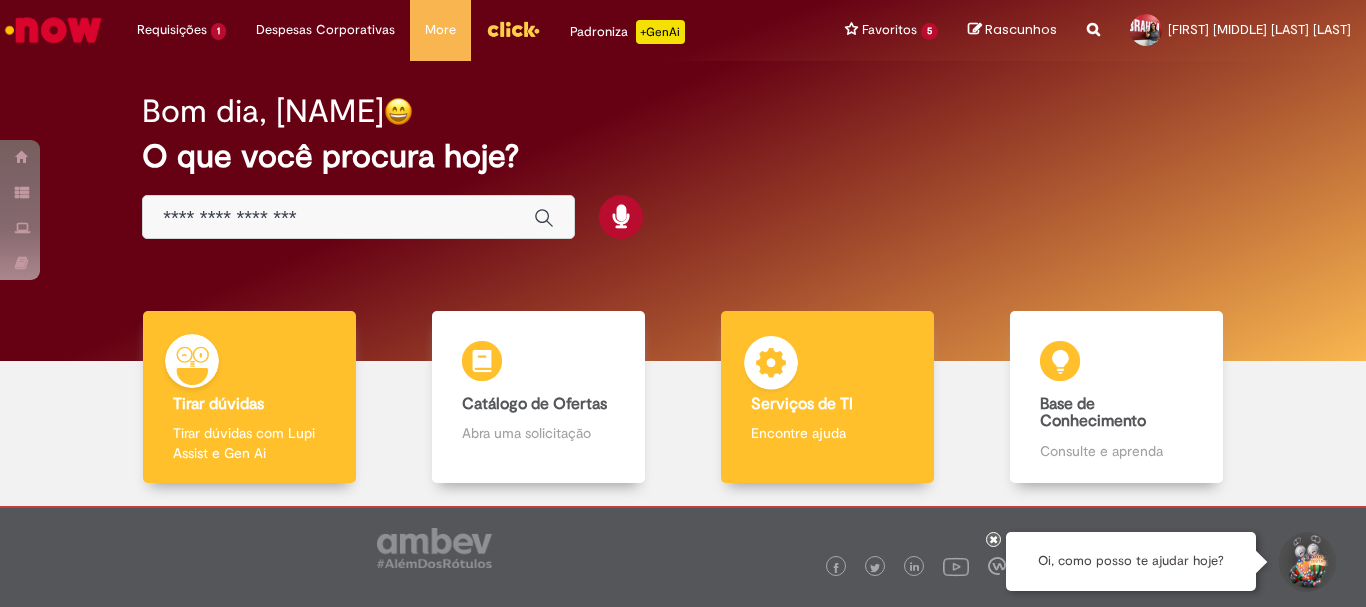 click on "Serviços de TI
Serviços de TI
Encontre ajuda" at bounding box center (827, 397) 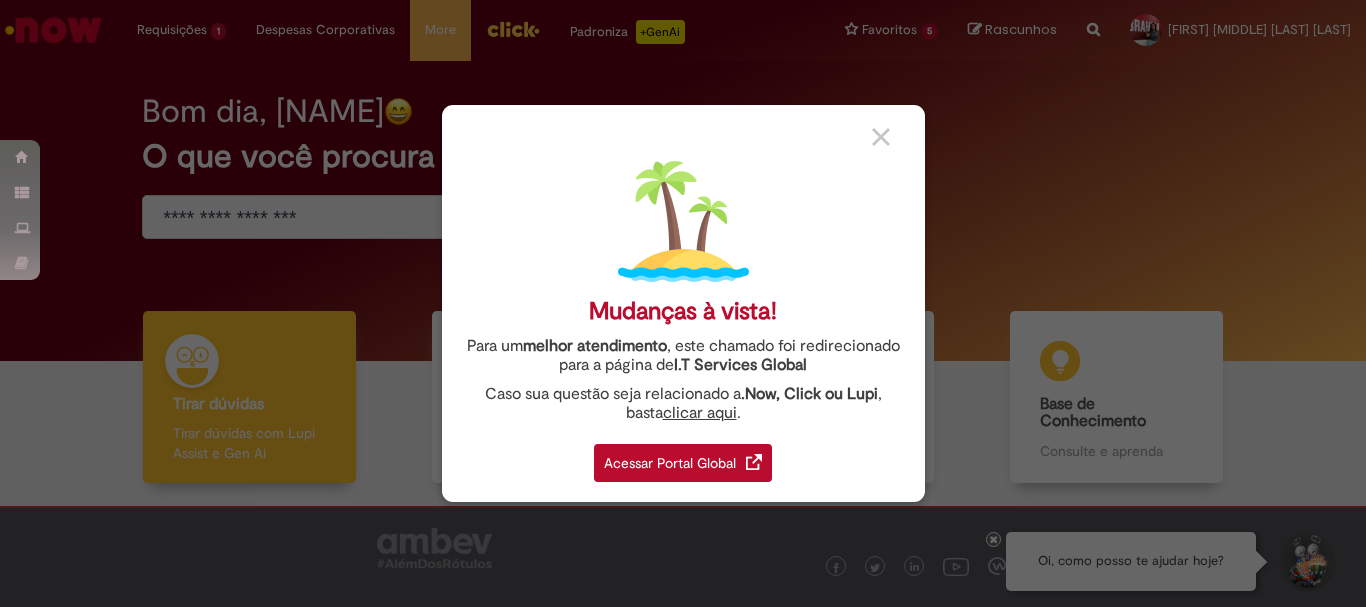 click on "Acessar Portal Global" at bounding box center (683, 463) 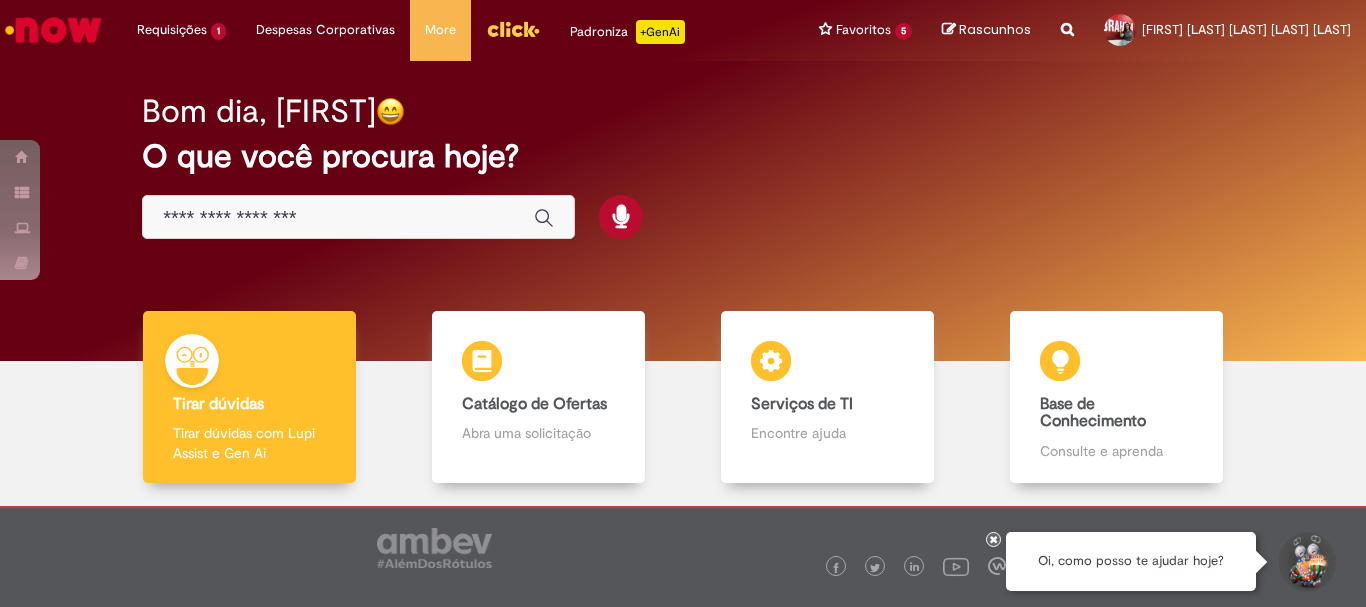 scroll, scrollTop: 0, scrollLeft: 0, axis: both 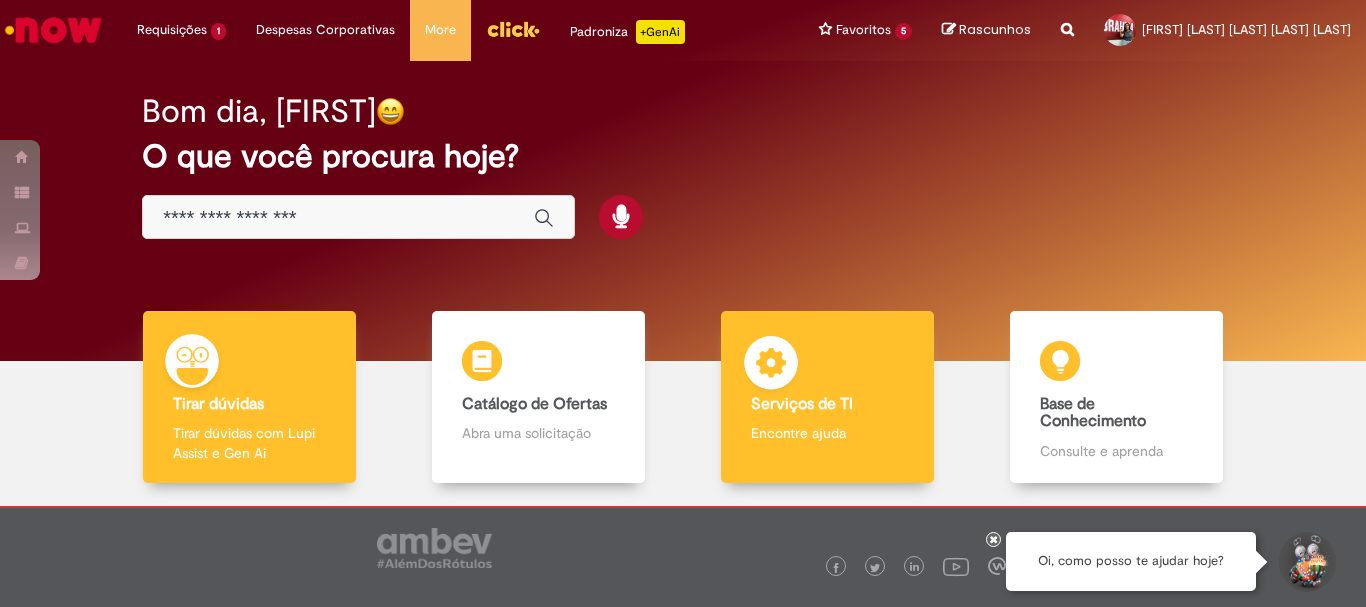 click on "Serviços de TI" at bounding box center [827, 405] 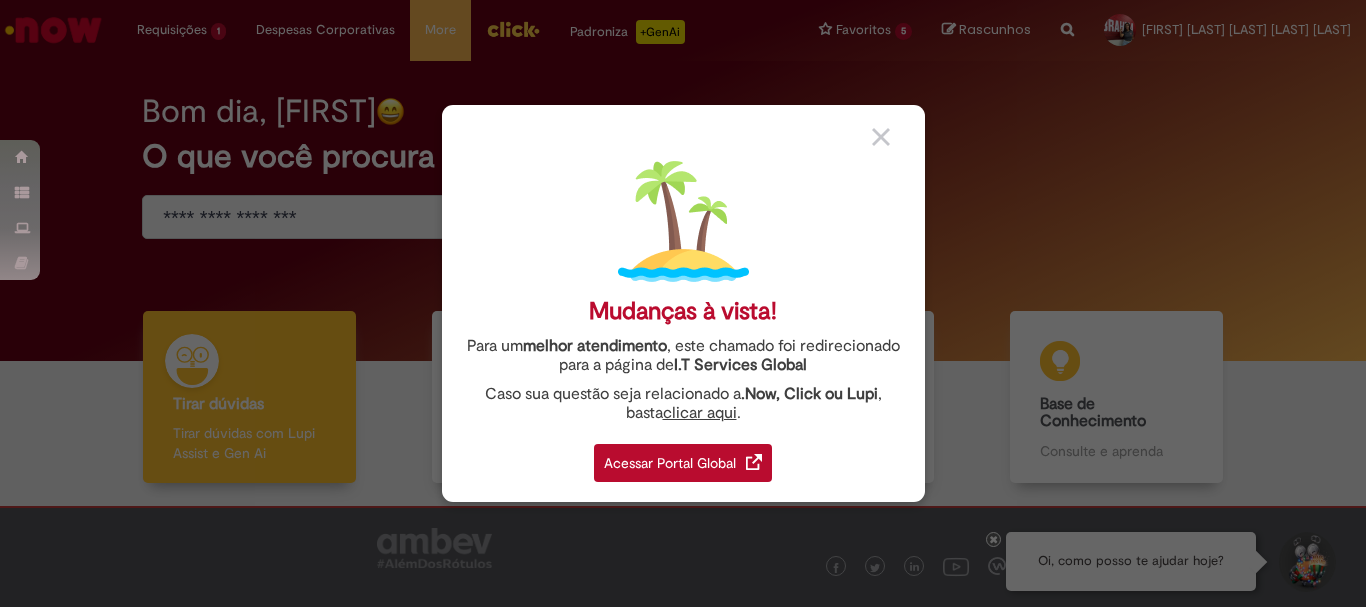 click on "Acessar Portal Global" at bounding box center [683, 463] 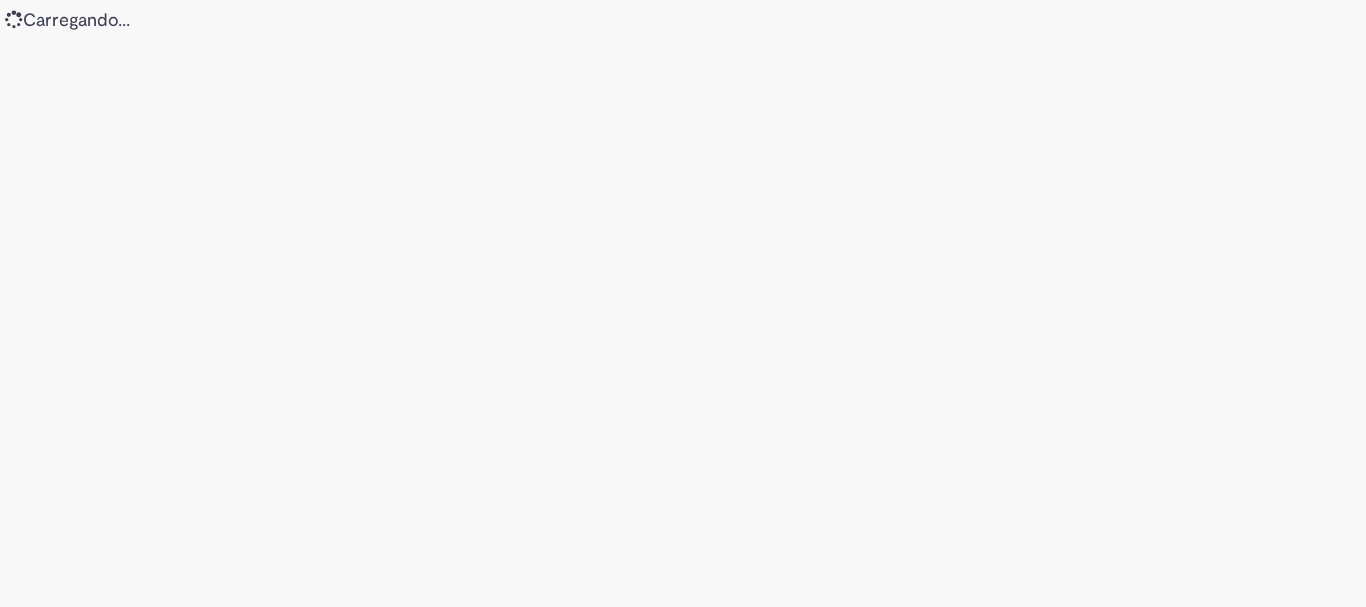 scroll, scrollTop: 0, scrollLeft: 0, axis: both 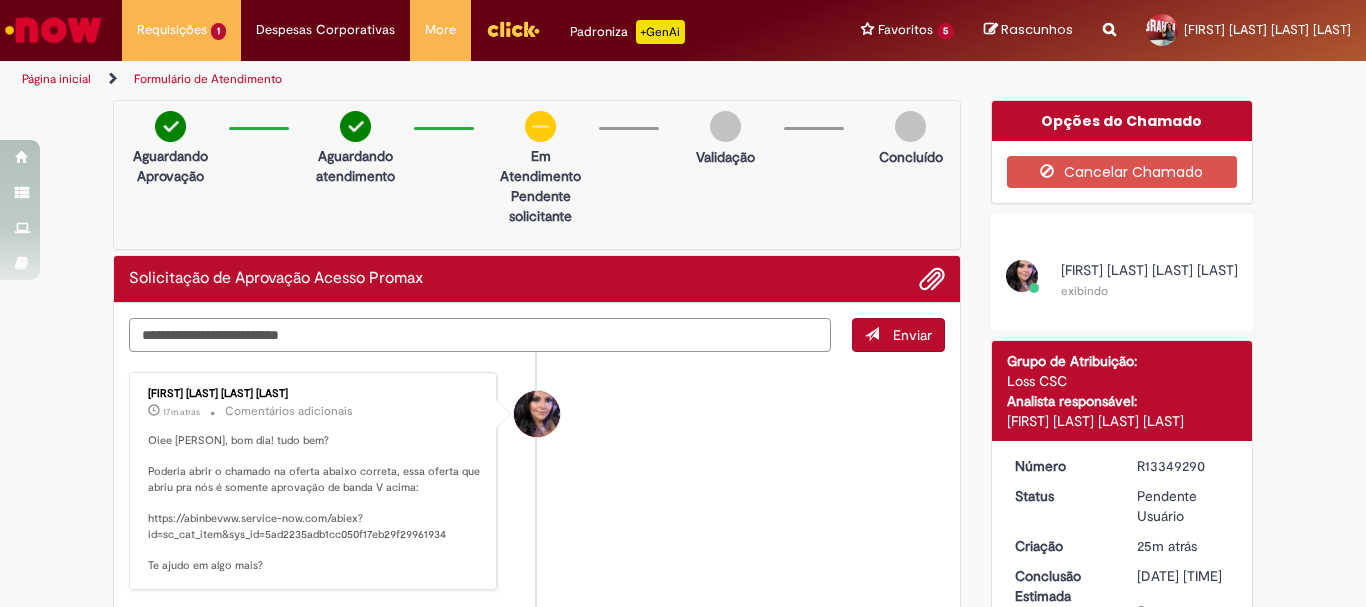 click at bounding box center (480, 335) 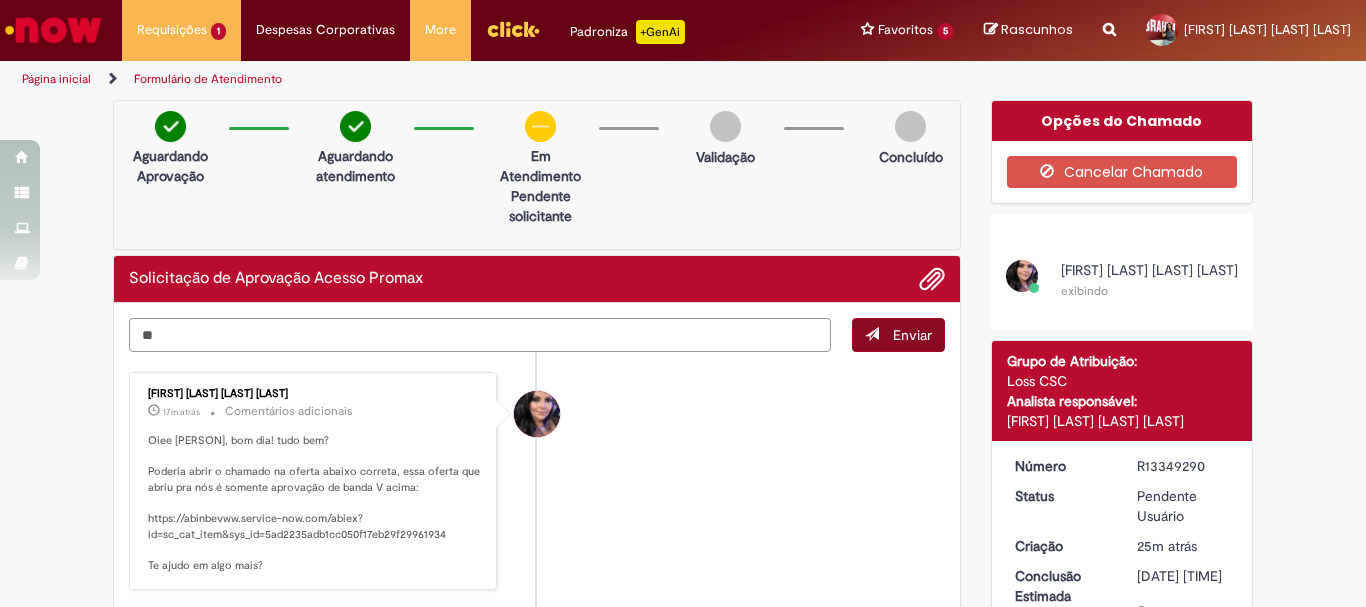 type on "*" 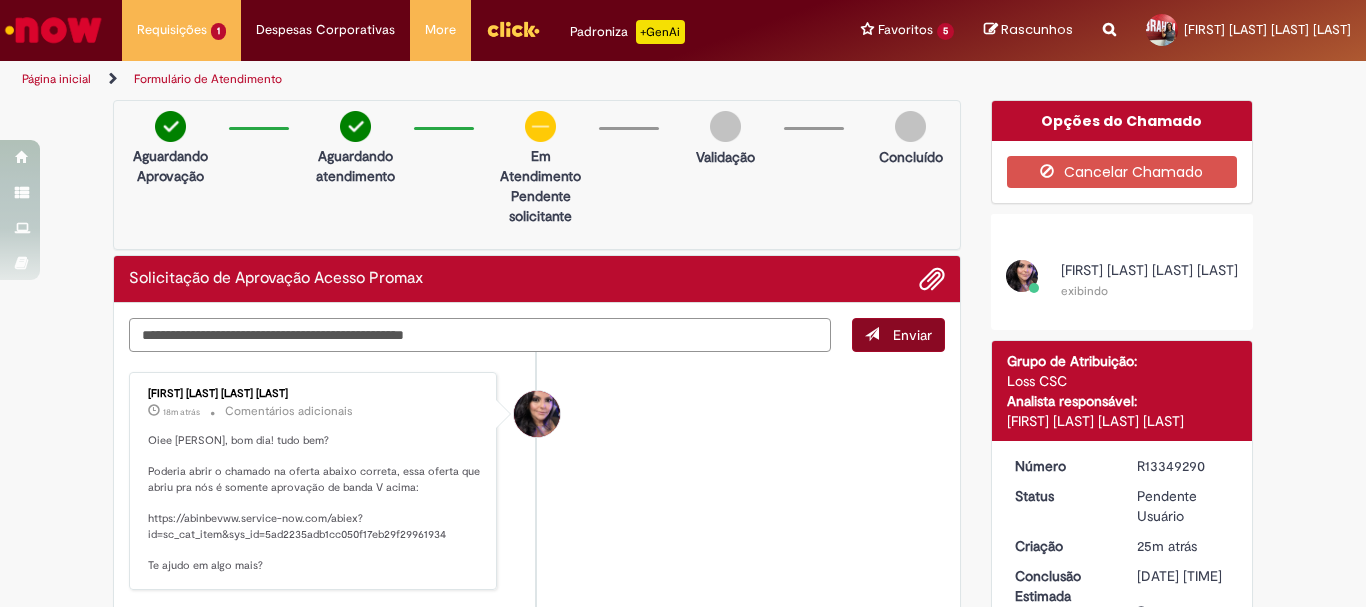type on "**********" 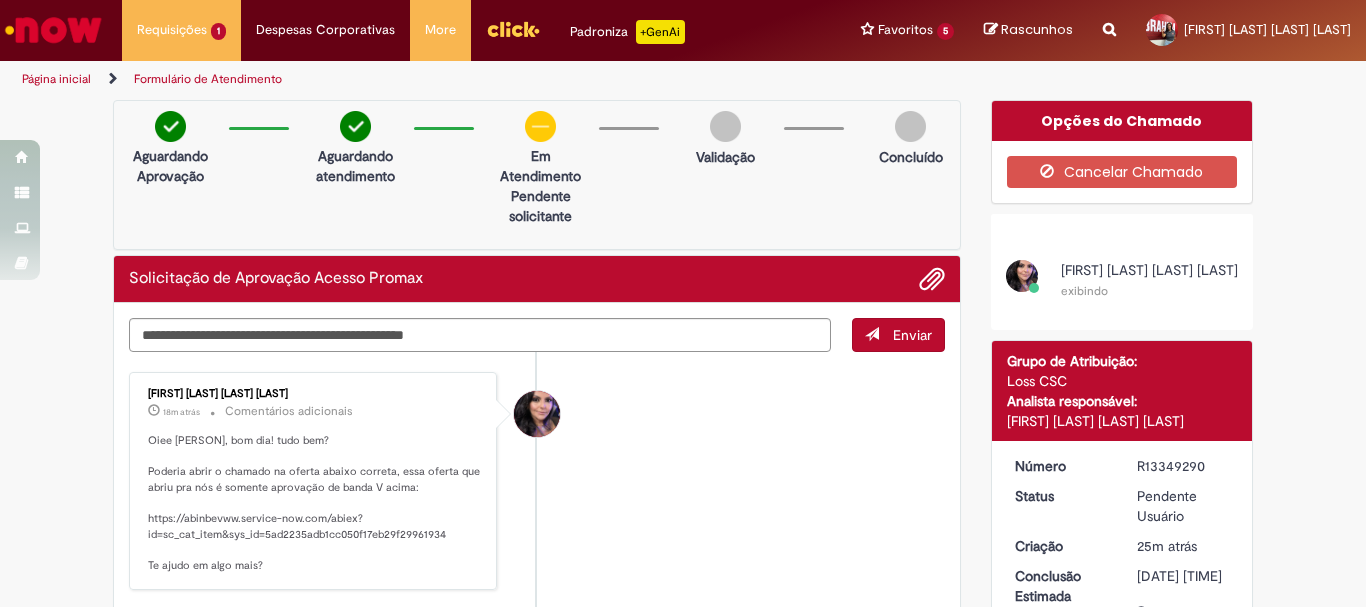 click on "Enviar" at bounding box center (912, 335) 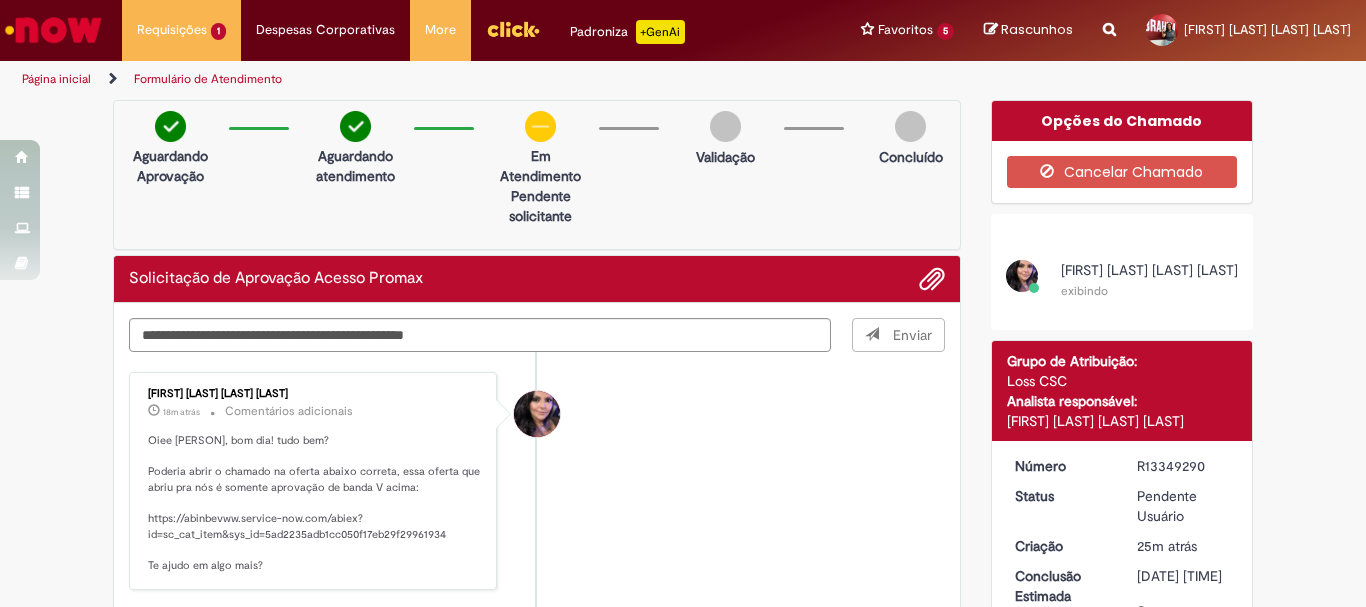 type 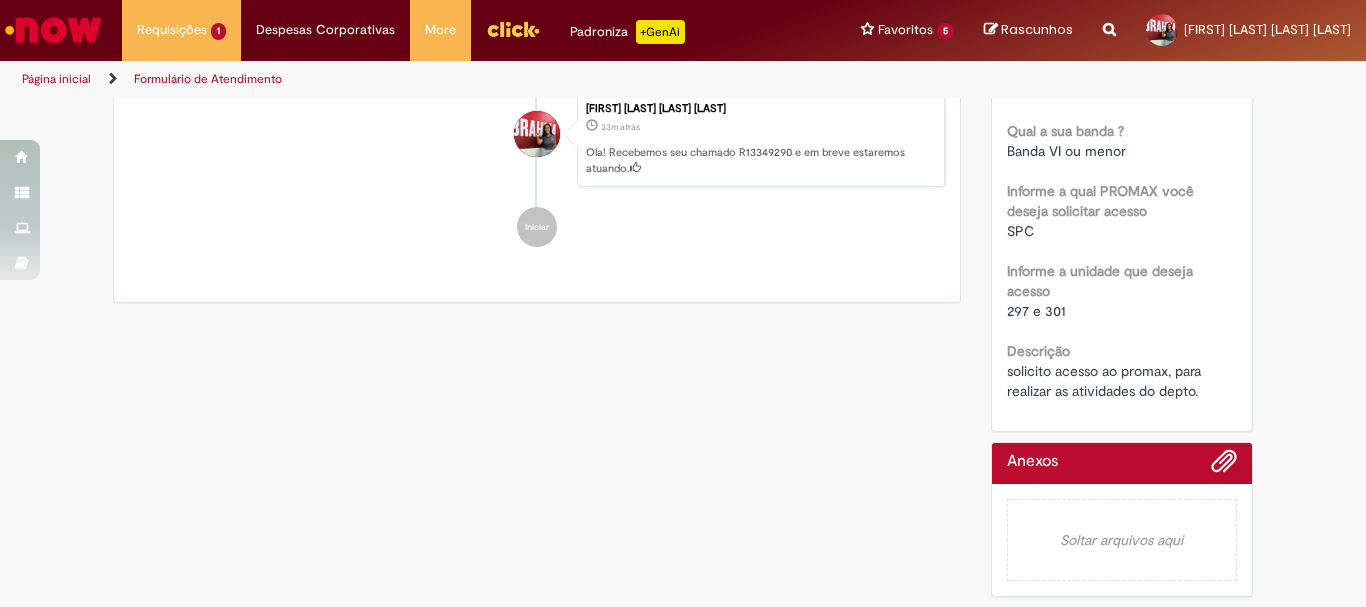 scroll, scrollTop: 0, scrollLeft: 0, axis: both 